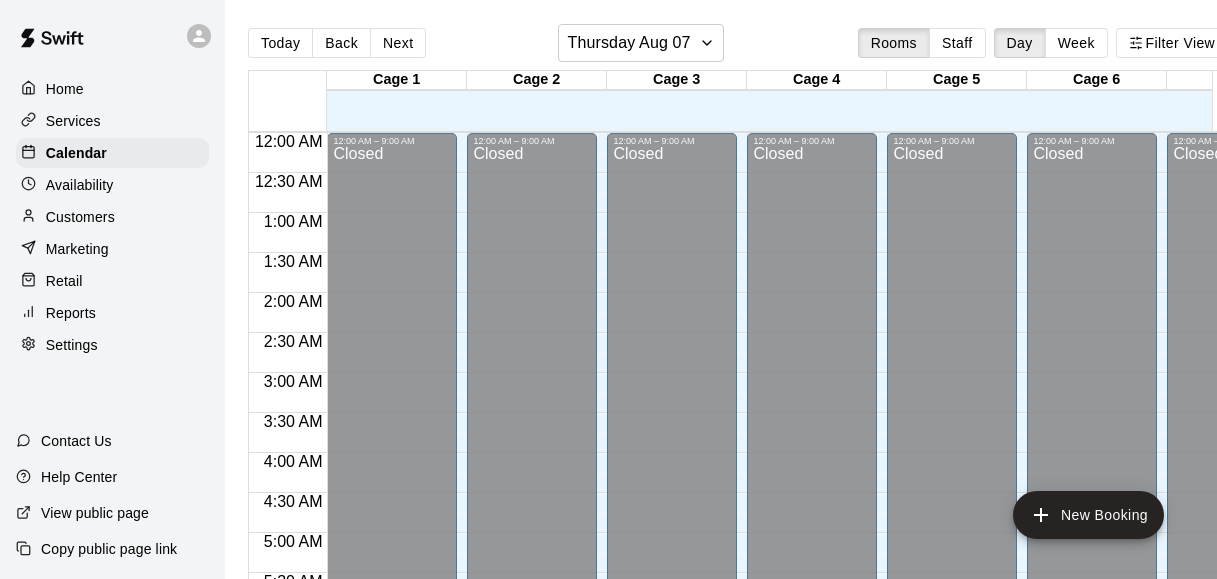 scroll, scrollTop: 32, scrollLeft: 0, axis: vertical 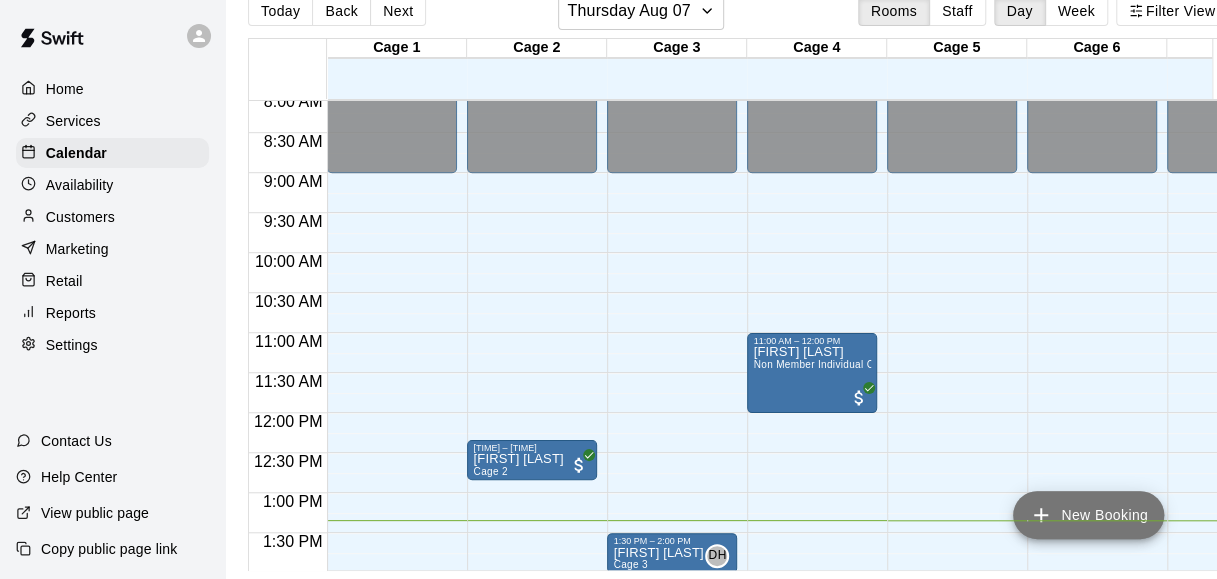 click on "New Booking" at bounding box center (1088, 515) 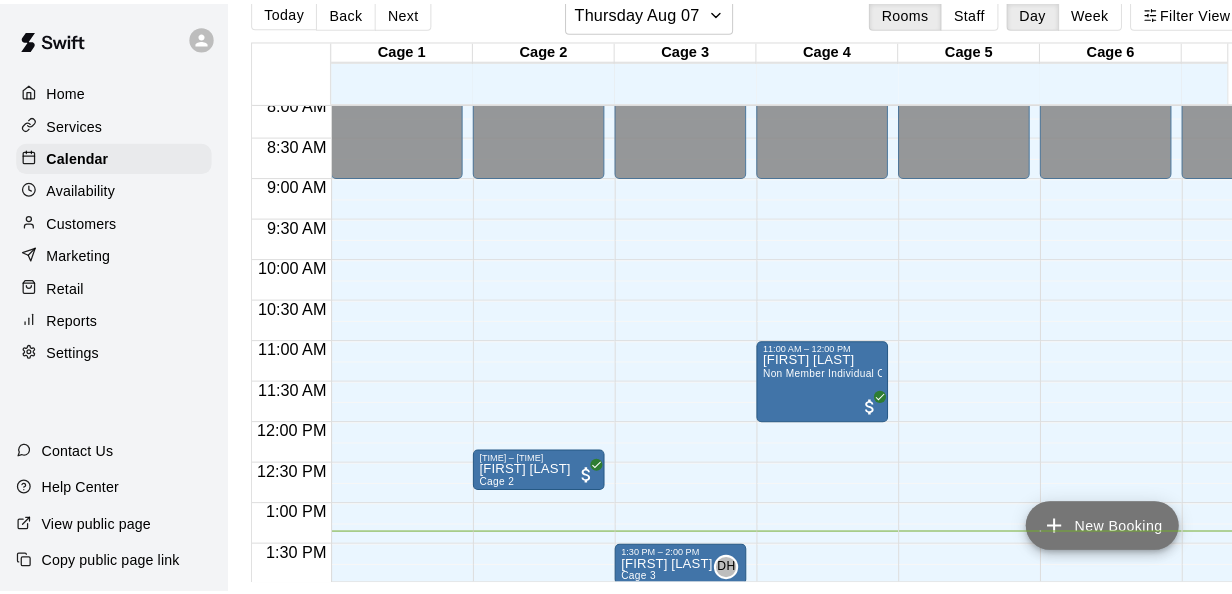 scroll, scrollTop: 32, scrollLeft: 0, axis: vertical 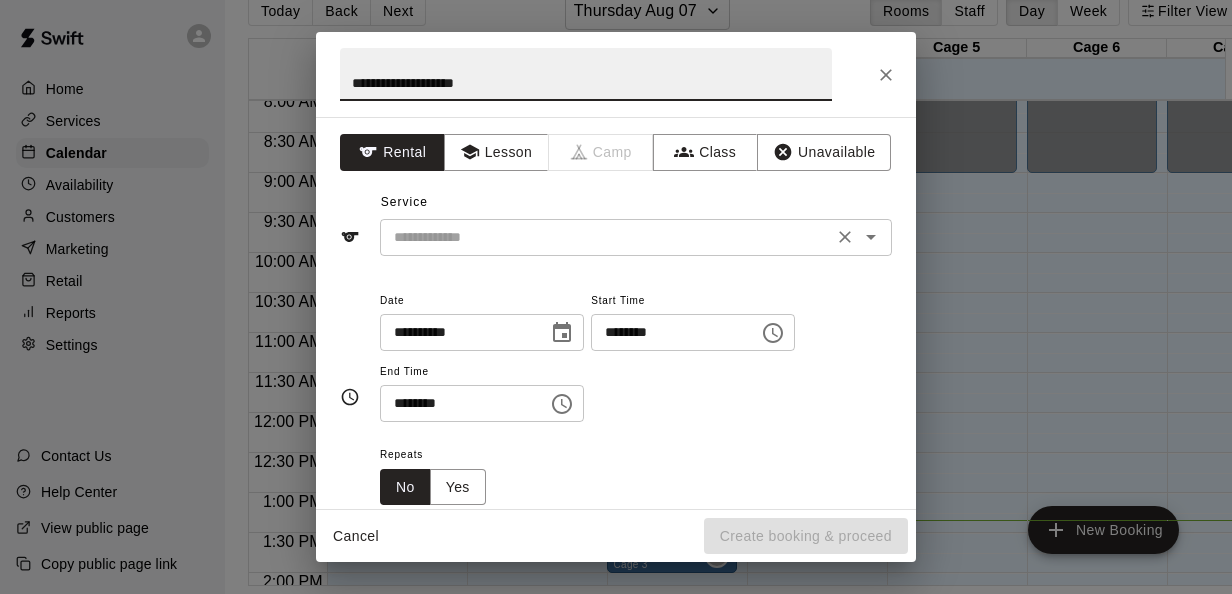 type on "**********" 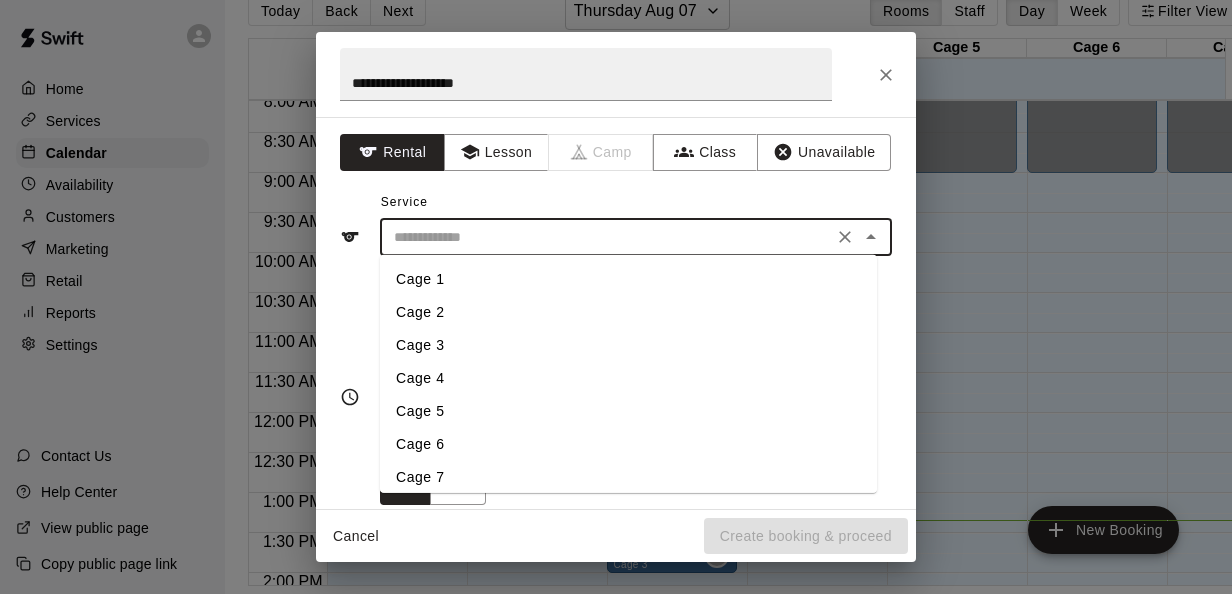 click at bounding box center (606, 237) 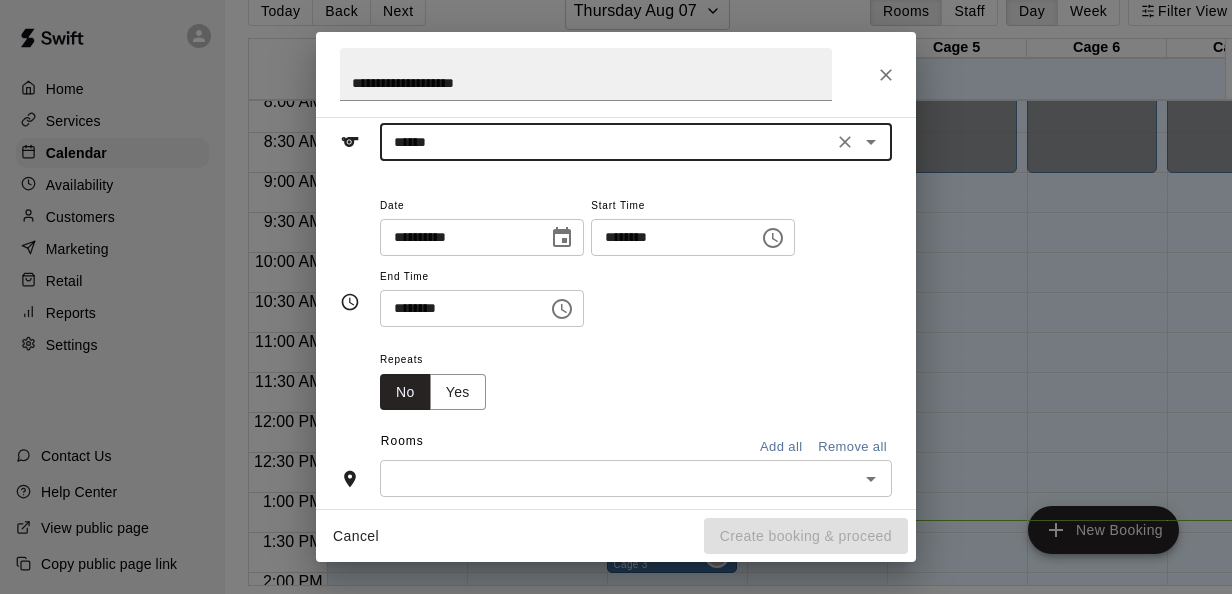 scroll, scrollTop: 94, scrollLeft: 0, axis: vertical 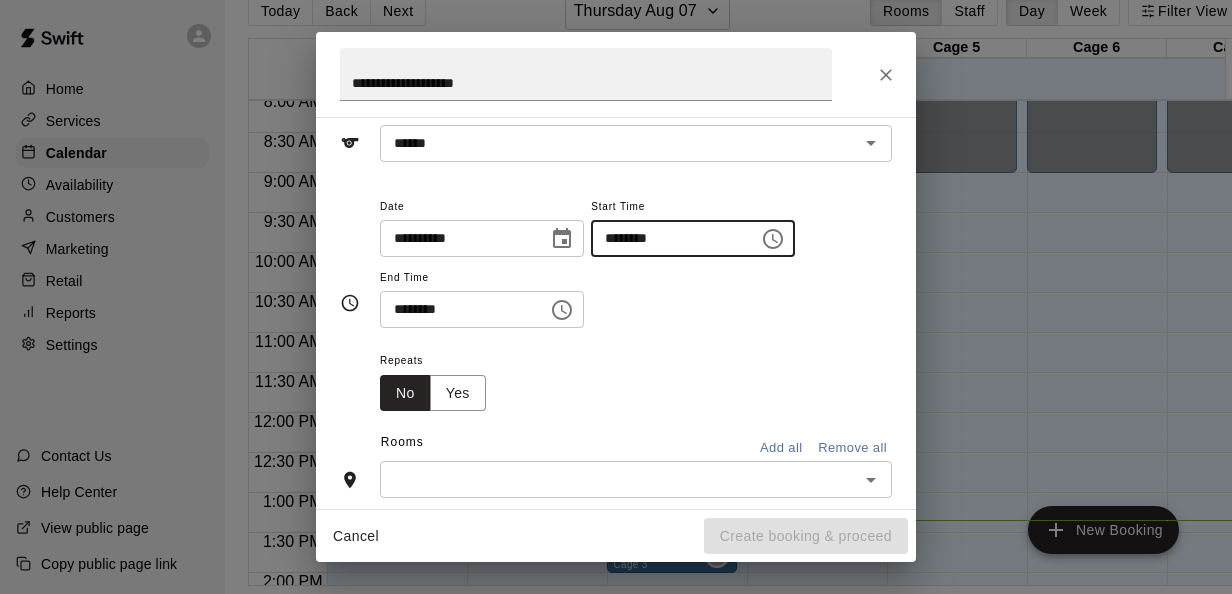 click on "********" at bounding box center (668, 238) 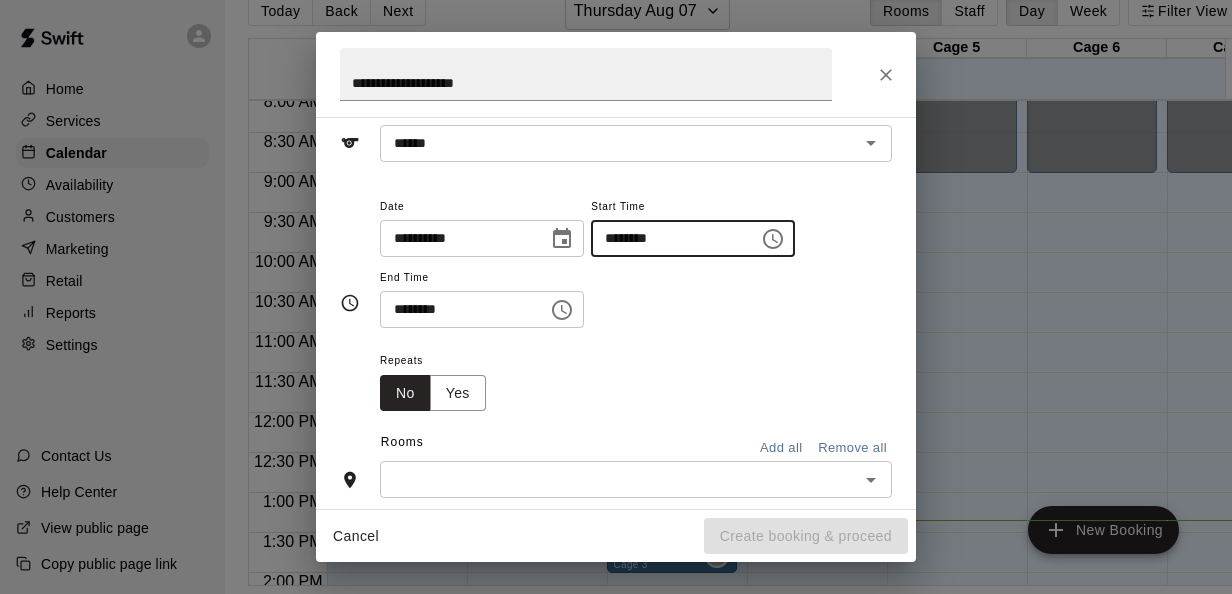click on "********" at bounding box center [668, 238] 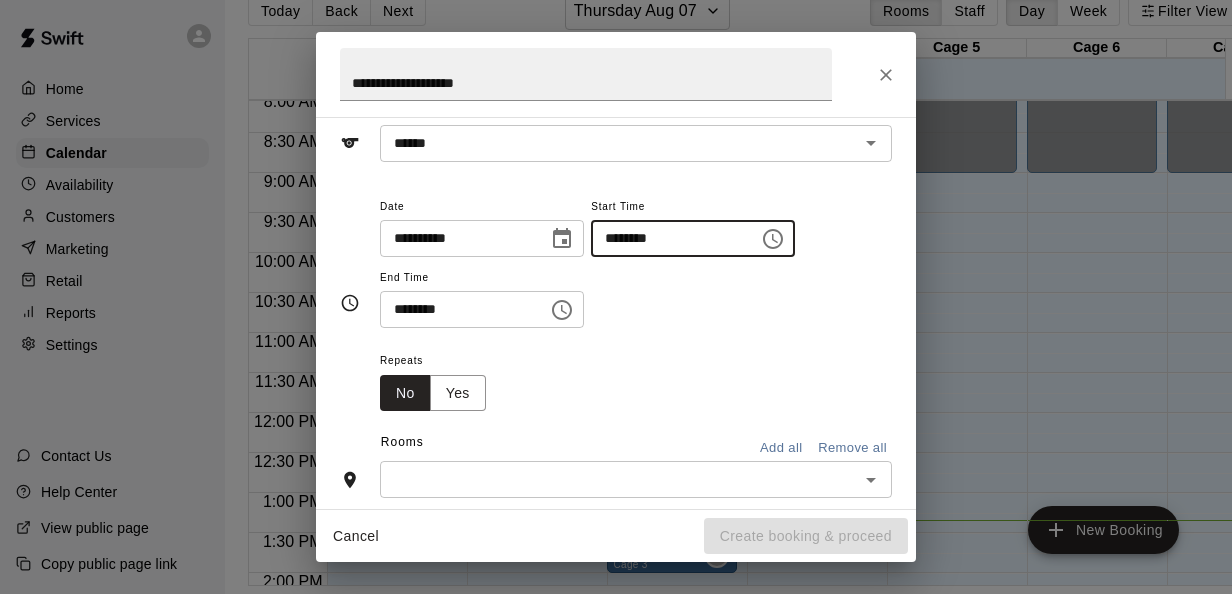 click on "********" at bounding box center [668, 238] 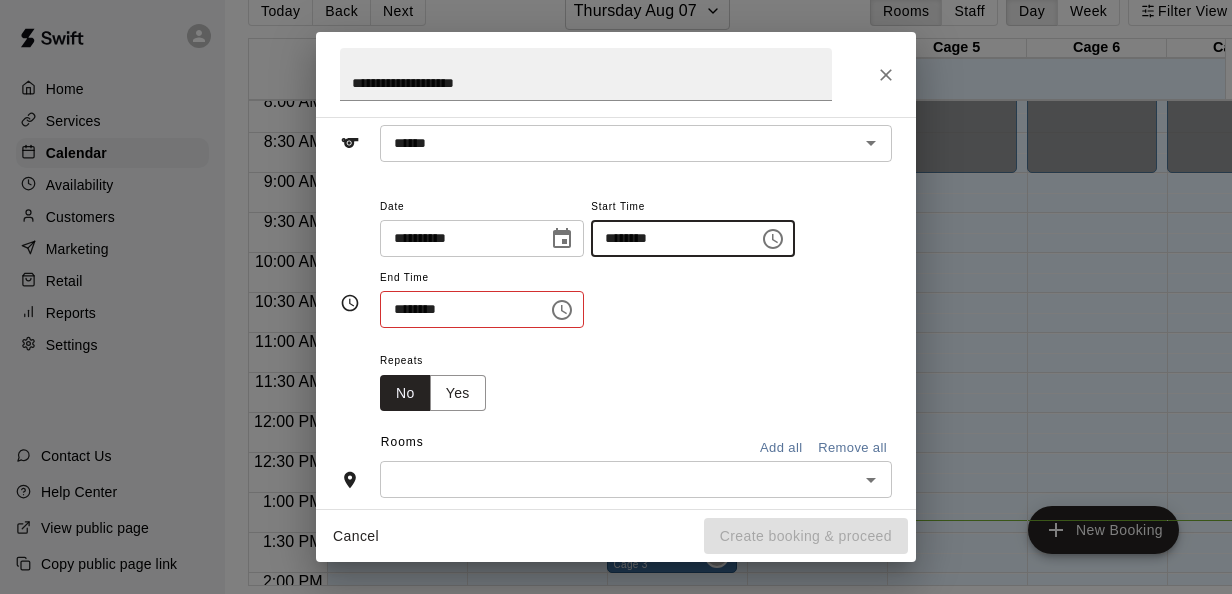 type on "********" 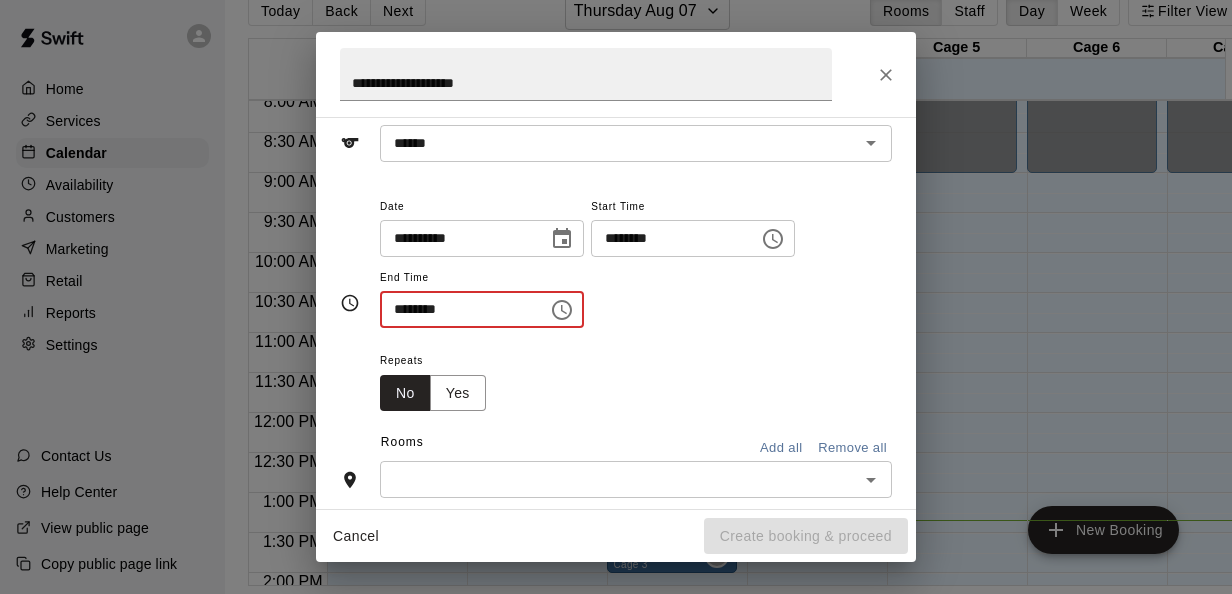 click on "********" at bounding box center (457, 309) 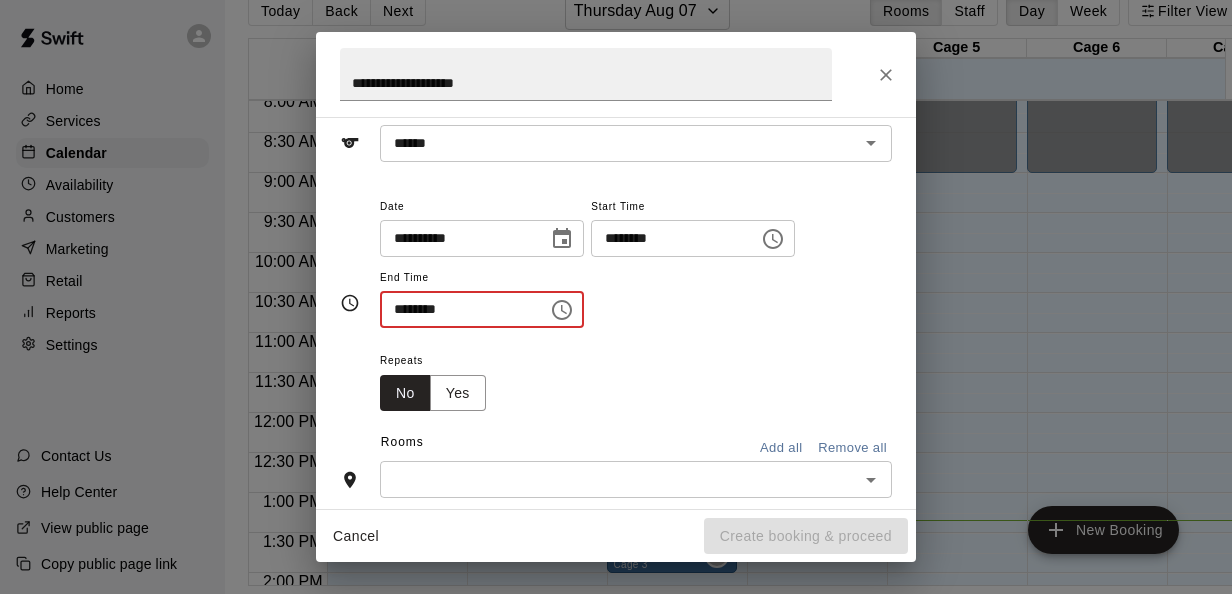click on "********" at bounding box center [457, 309] 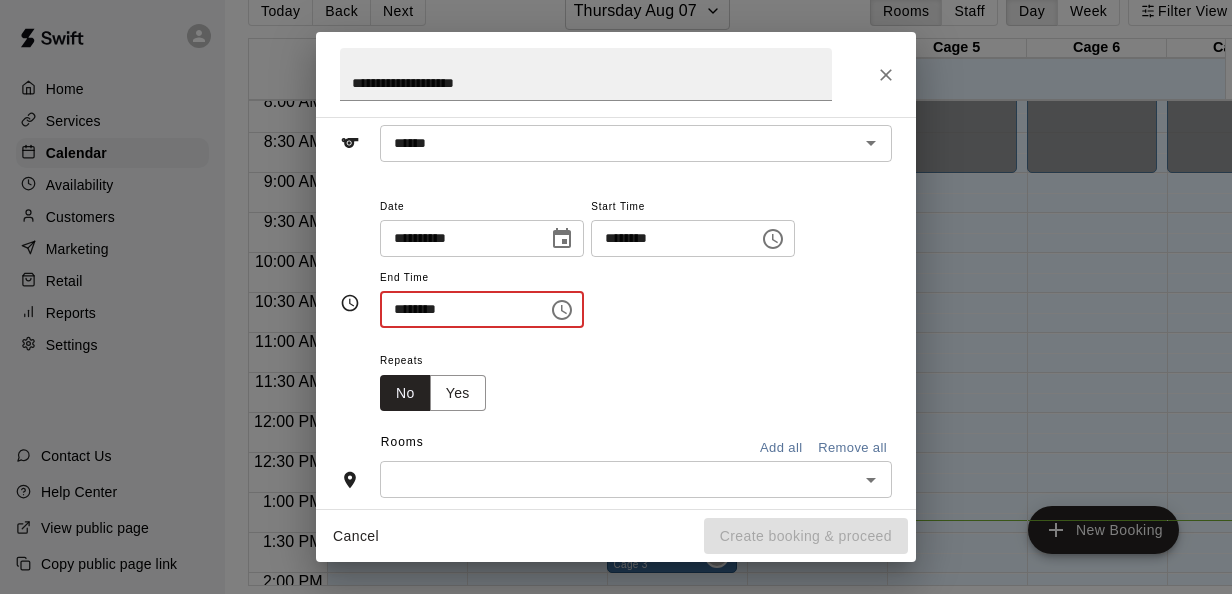 click on "********" at bounding box center (457, 309) 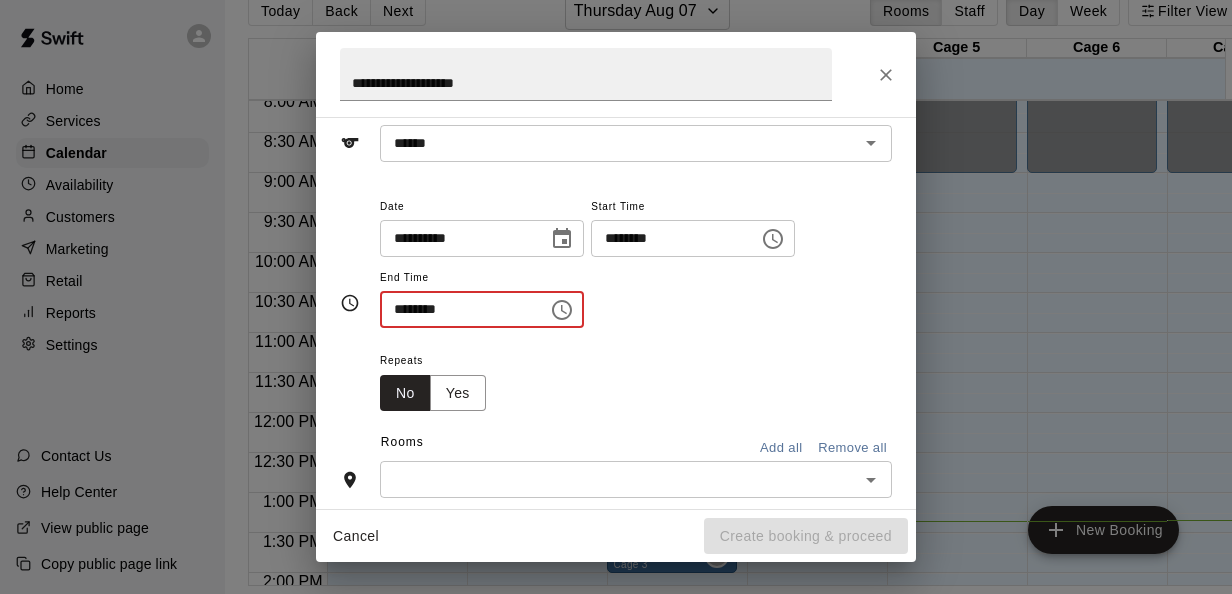 click on "********" at bounding box center [457, 309] 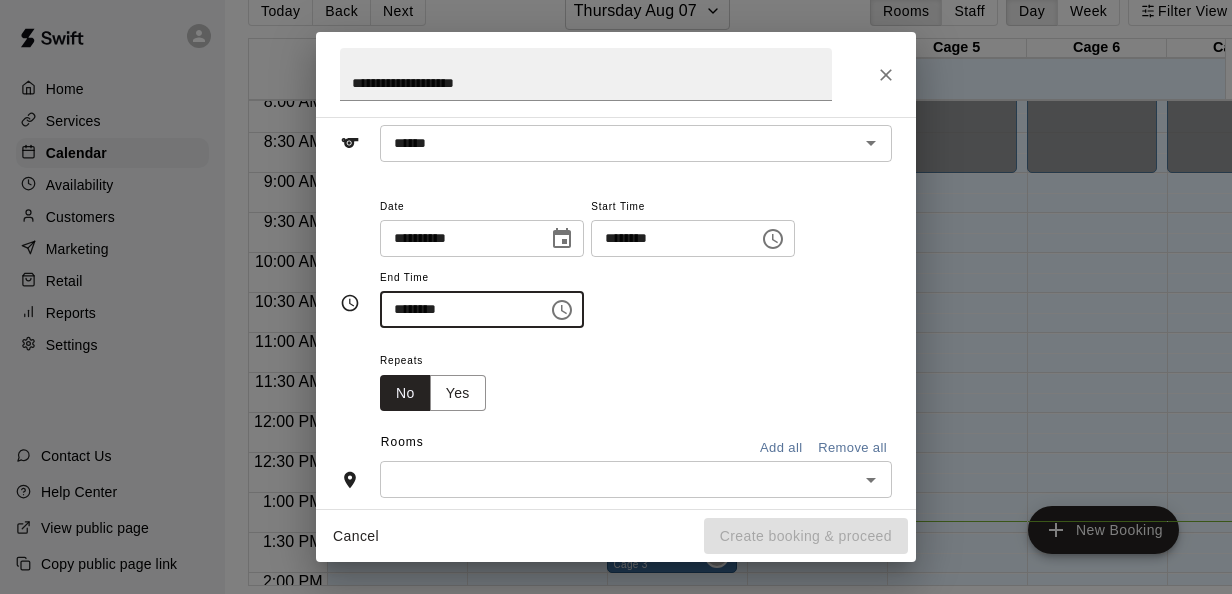 type on "********" 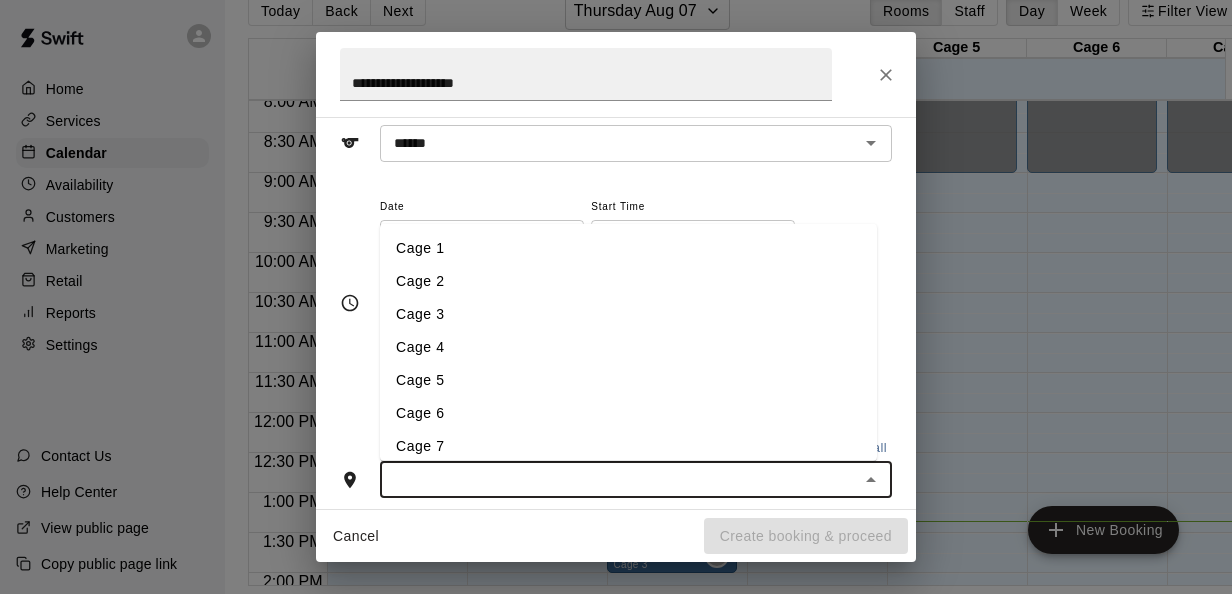 click at bounding box center (619, 479) 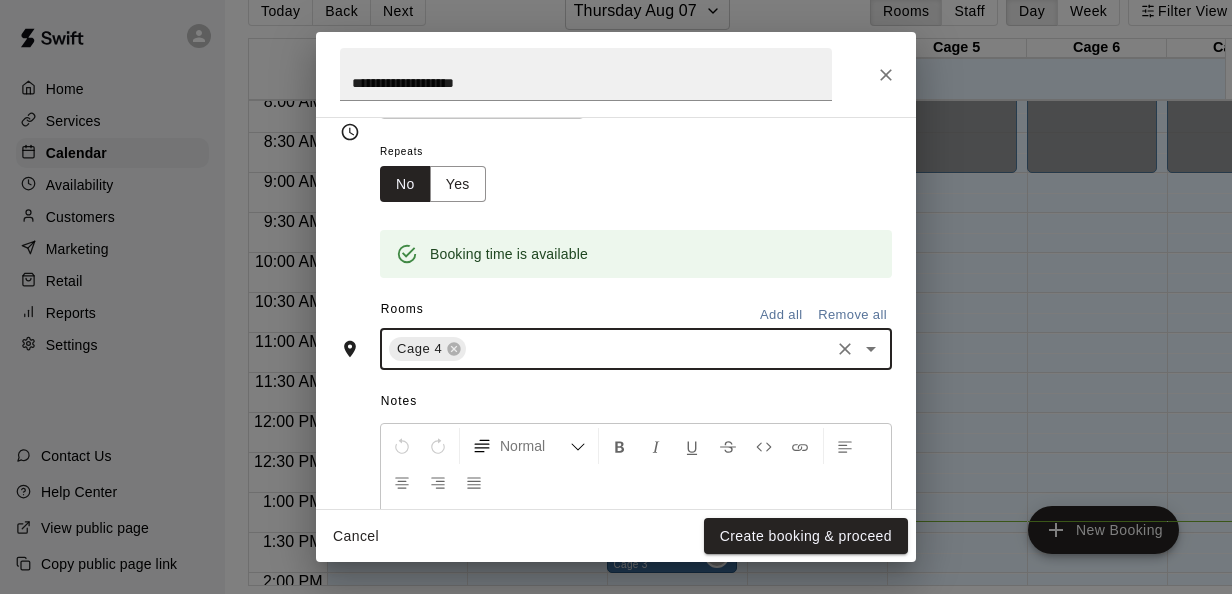 scroll, scrollTop: 304, scrollLeft: 0, axis: vertical 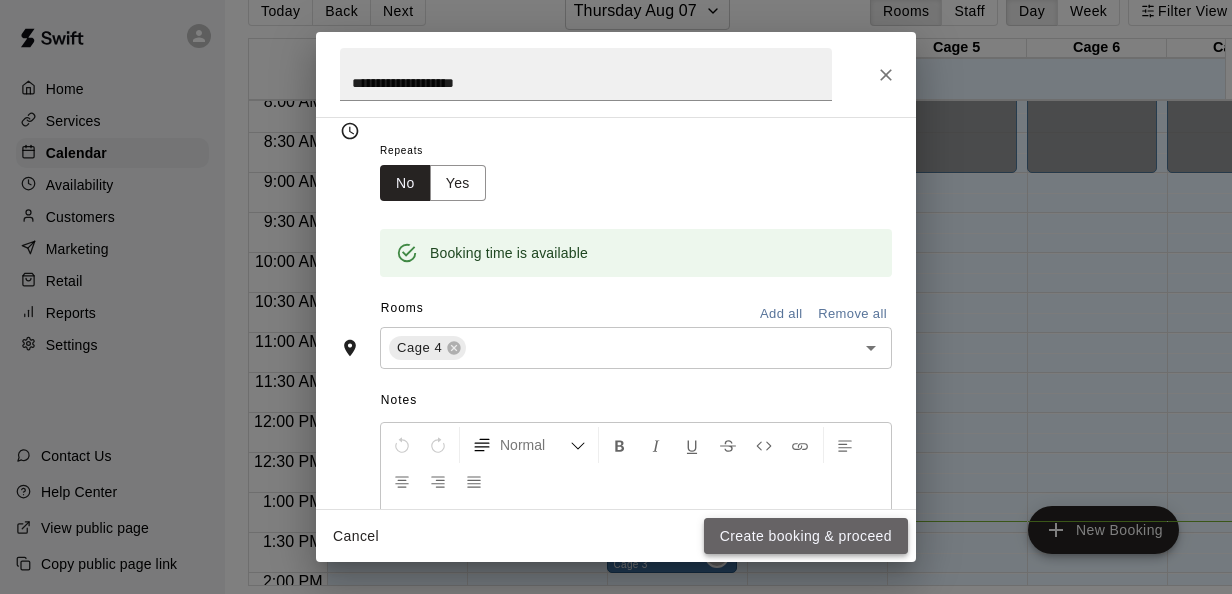 click on "Create booking & proceed" at bounding box center [806, 536] 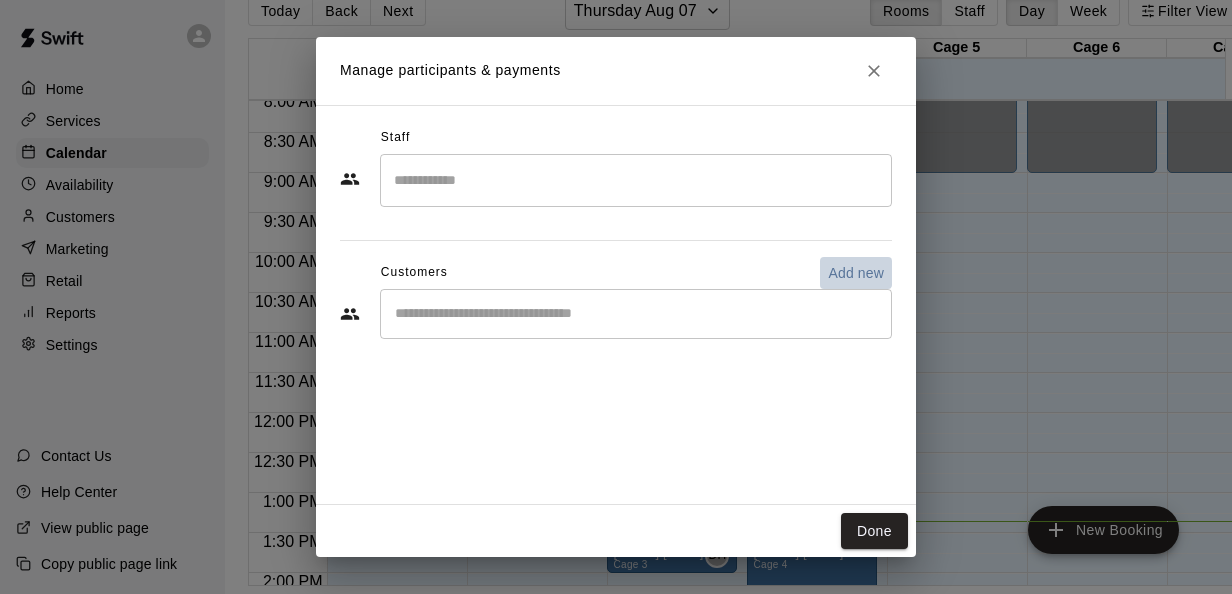 click on "Add new" at bounding box center [856, 273] 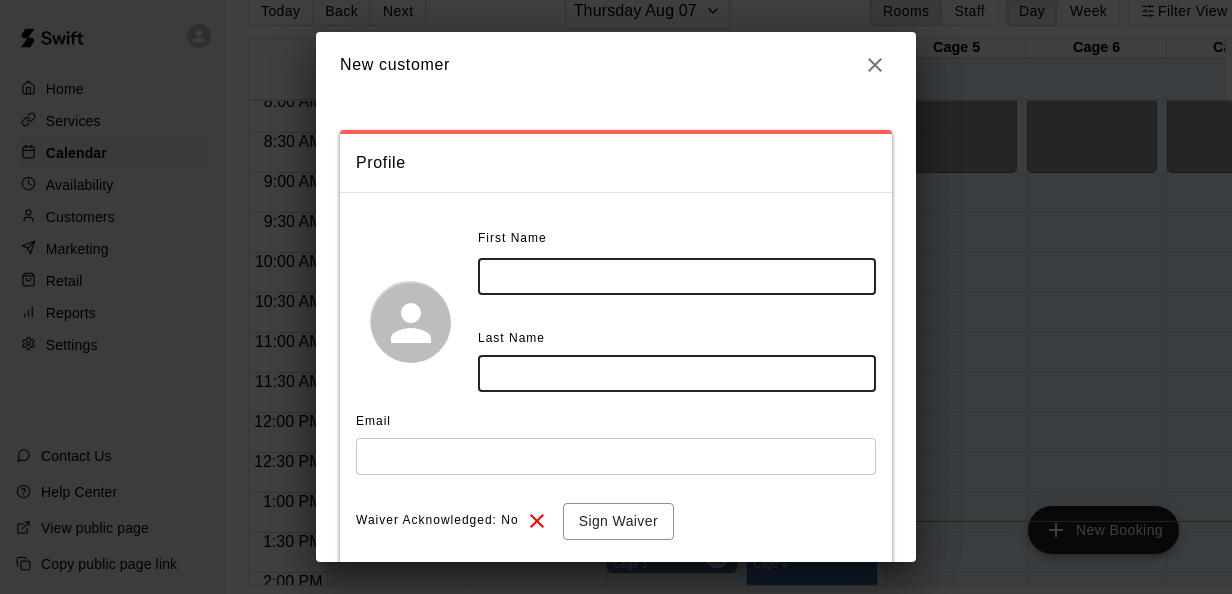 click at bounding box center [677, 276] 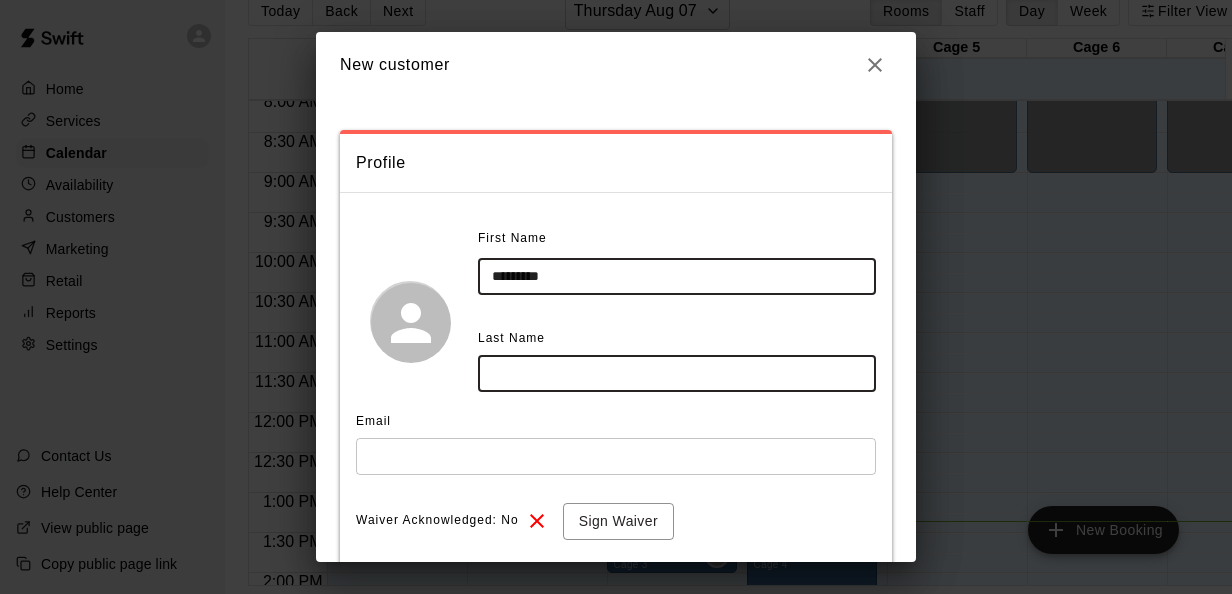 type on "*********" 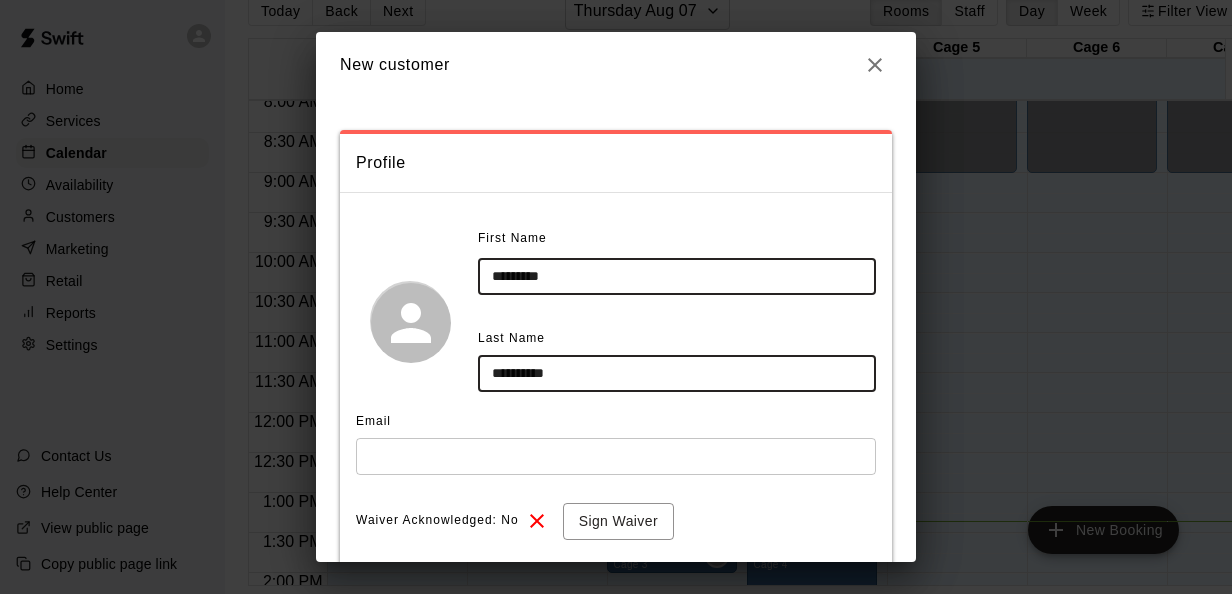 type on "**********" 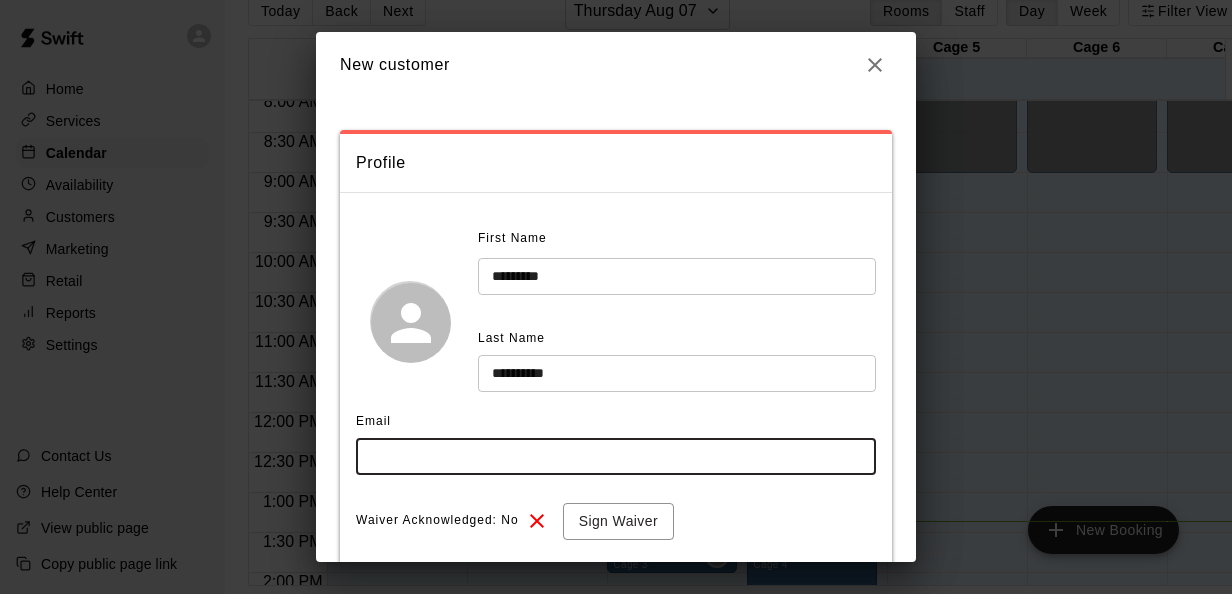 click at bounding box center (616, 456) 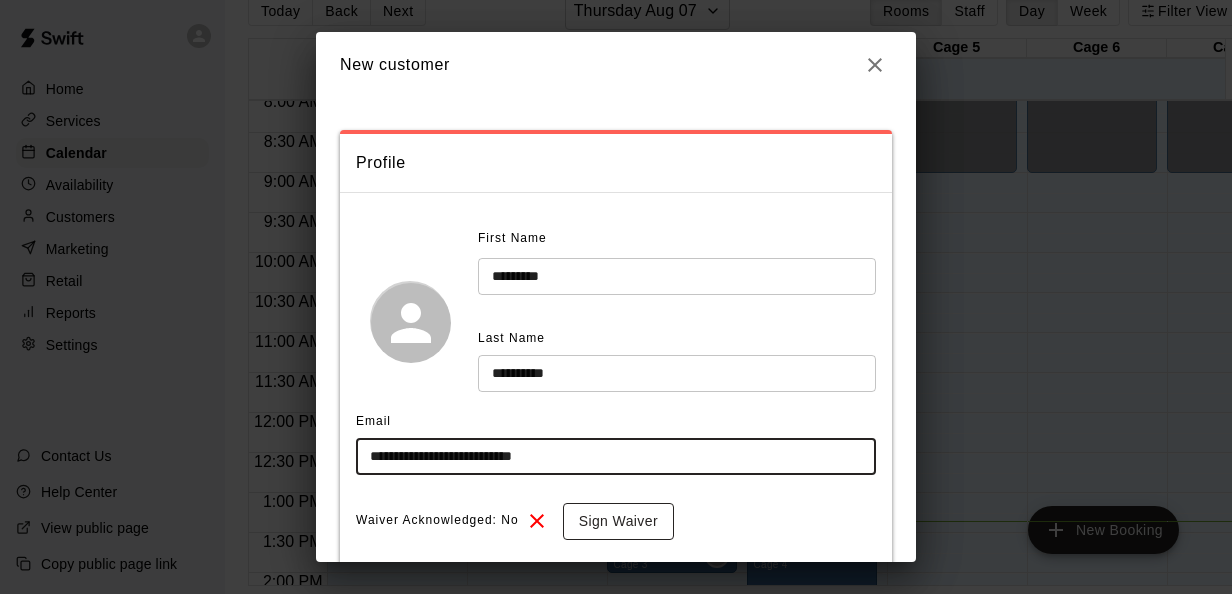 type on "**********" 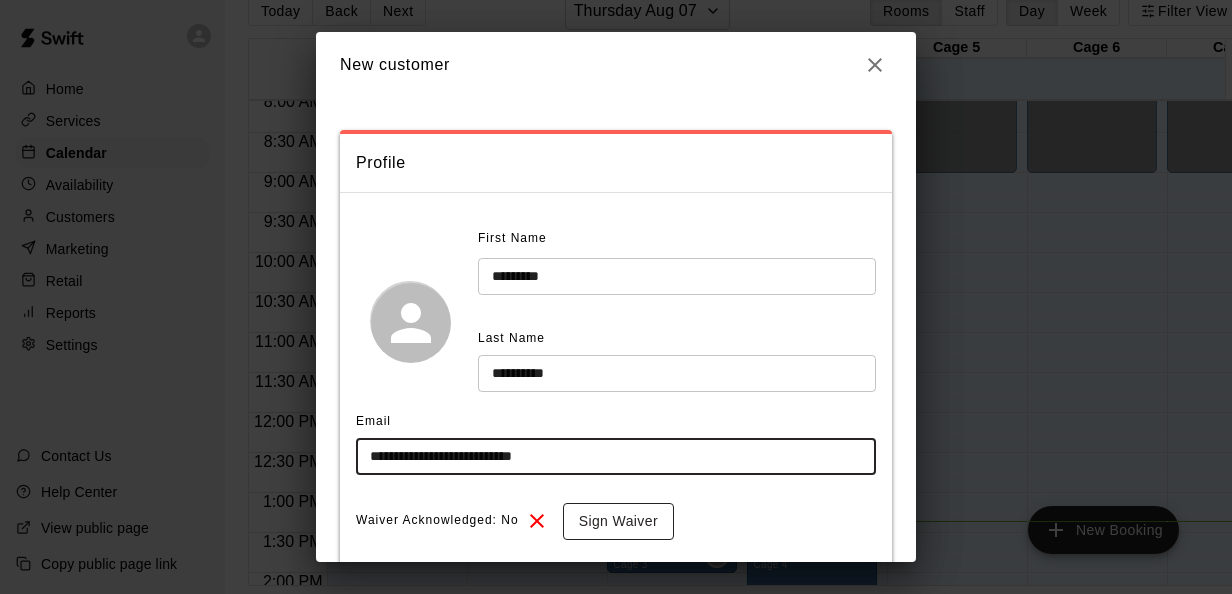 click on "Sign Waiver" at bounding box center (618, 521) 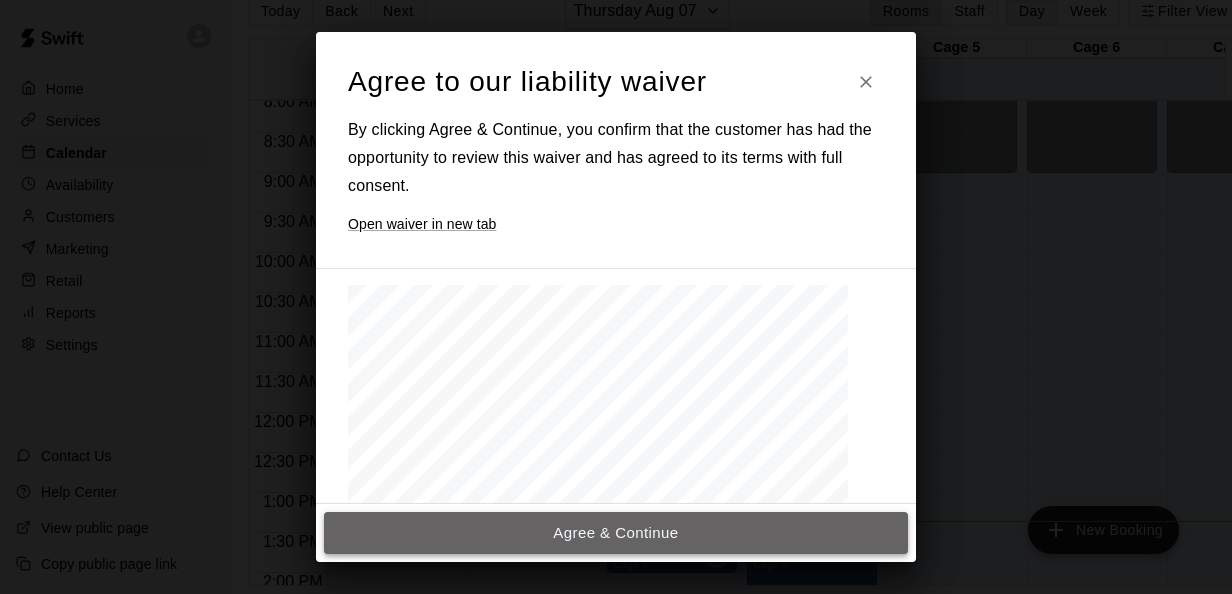 click on "Agree & Continue" at bounding box center (616, 533) 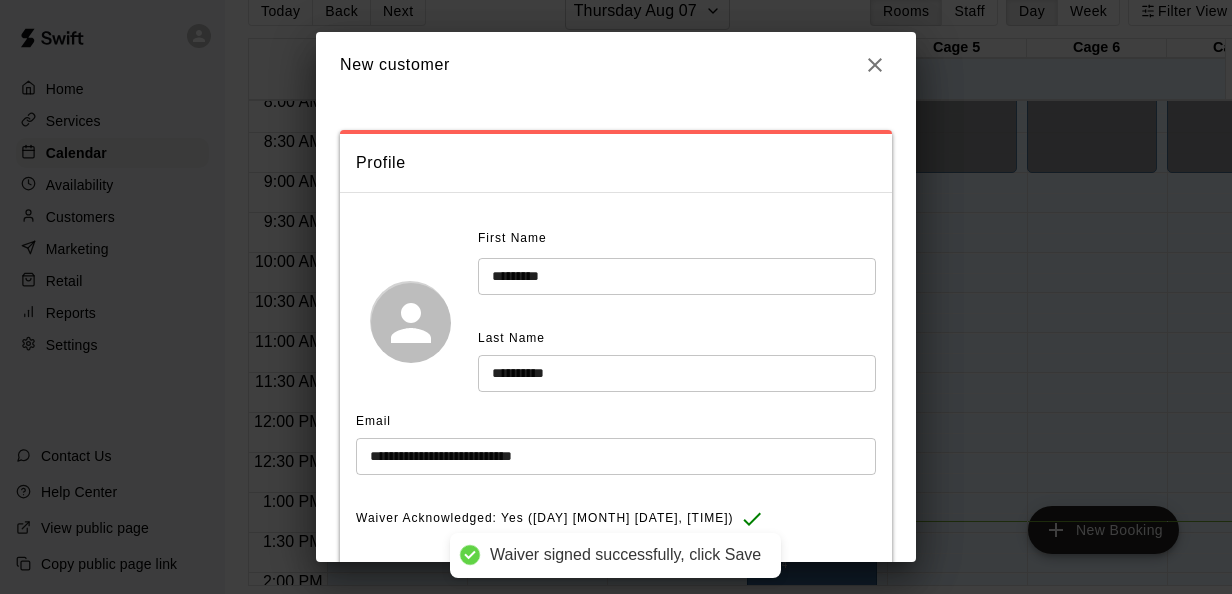scroll, scrollTop: 227, scrollLeft: 0, axis: vertical 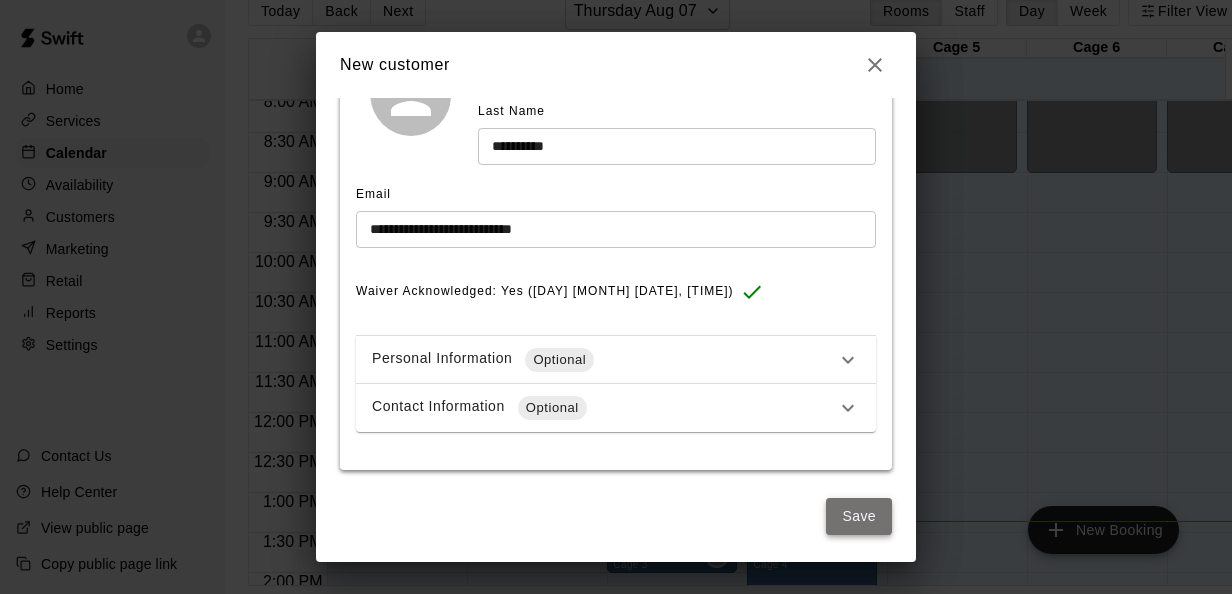 click on "Save" at bounding box center (859, 516) 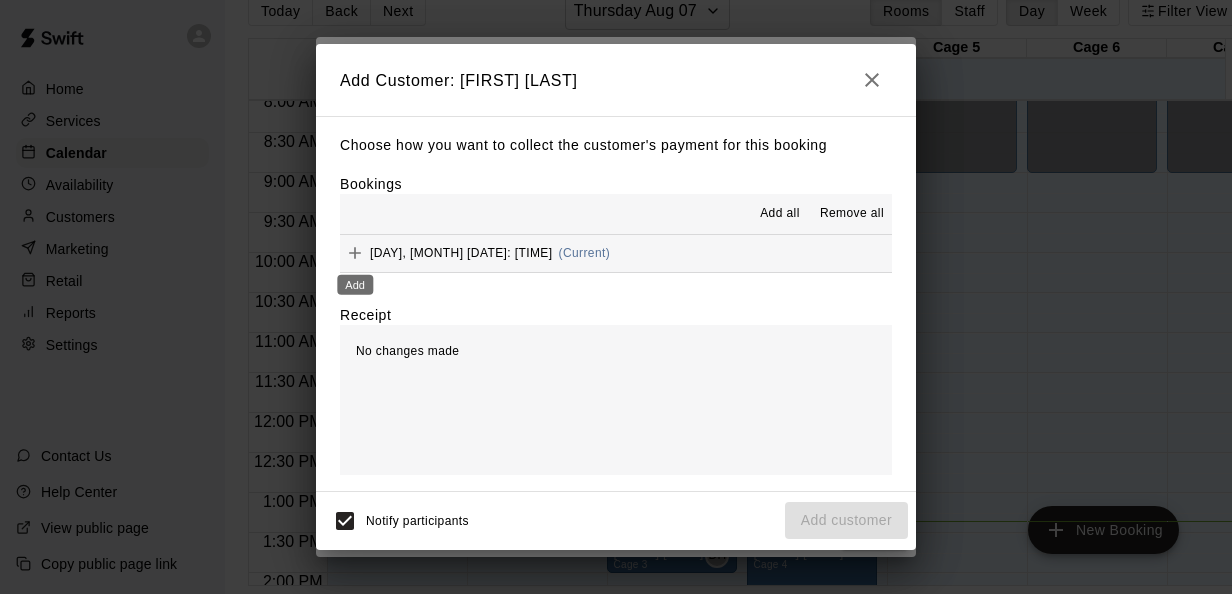 click 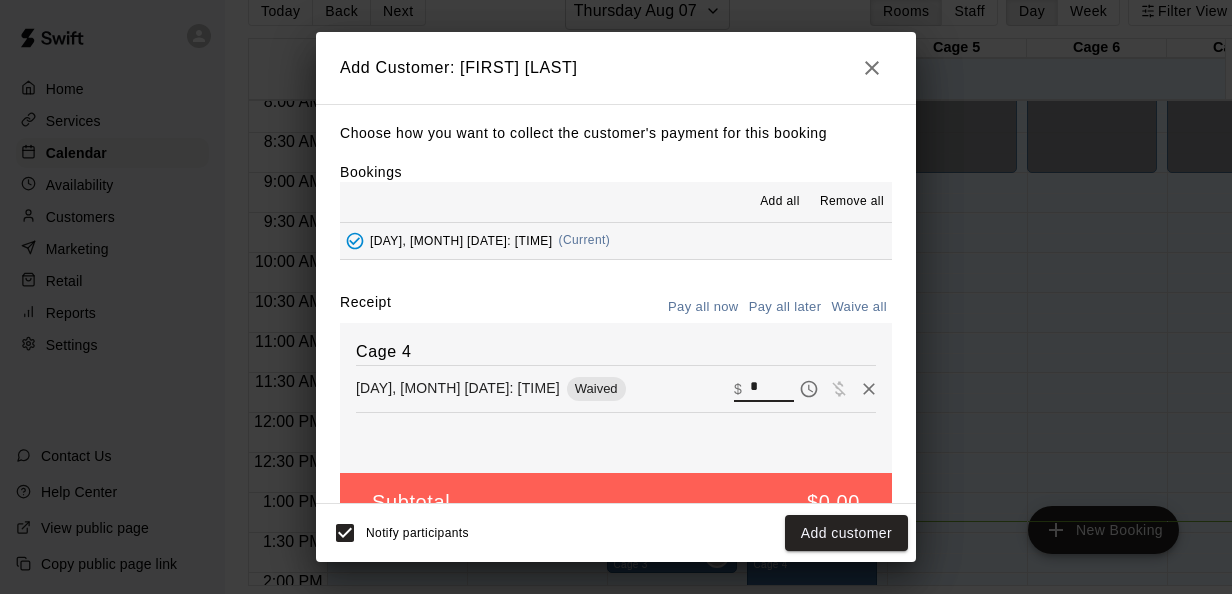 click on "*" at bounding box center [772, 388] 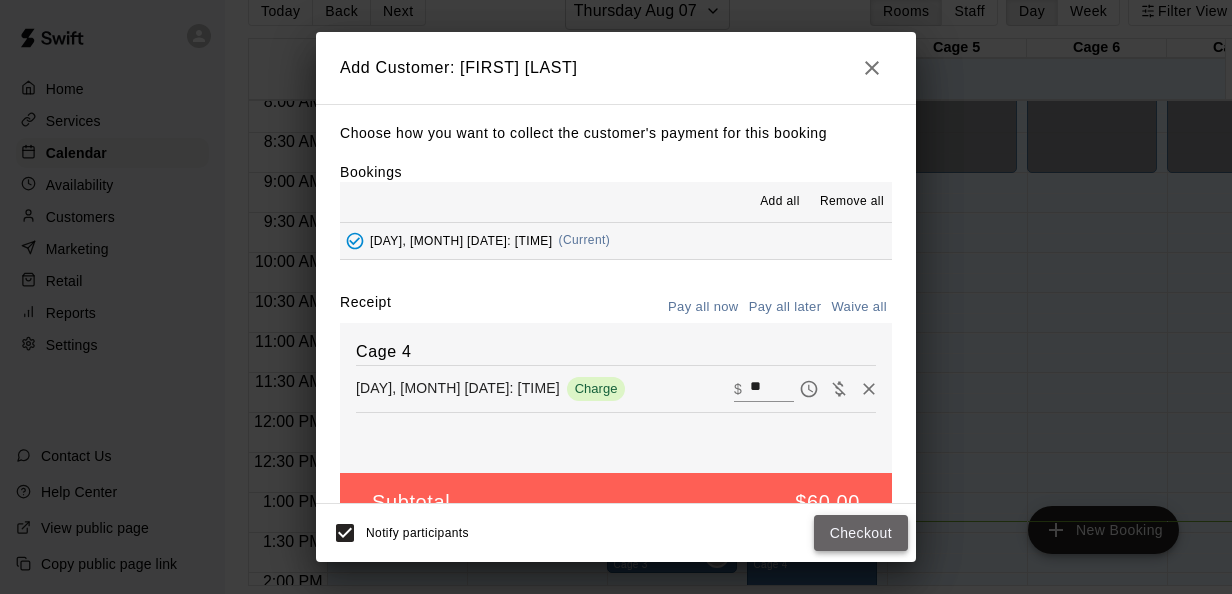 click on "Checkout" at bounding box center (861, 533) 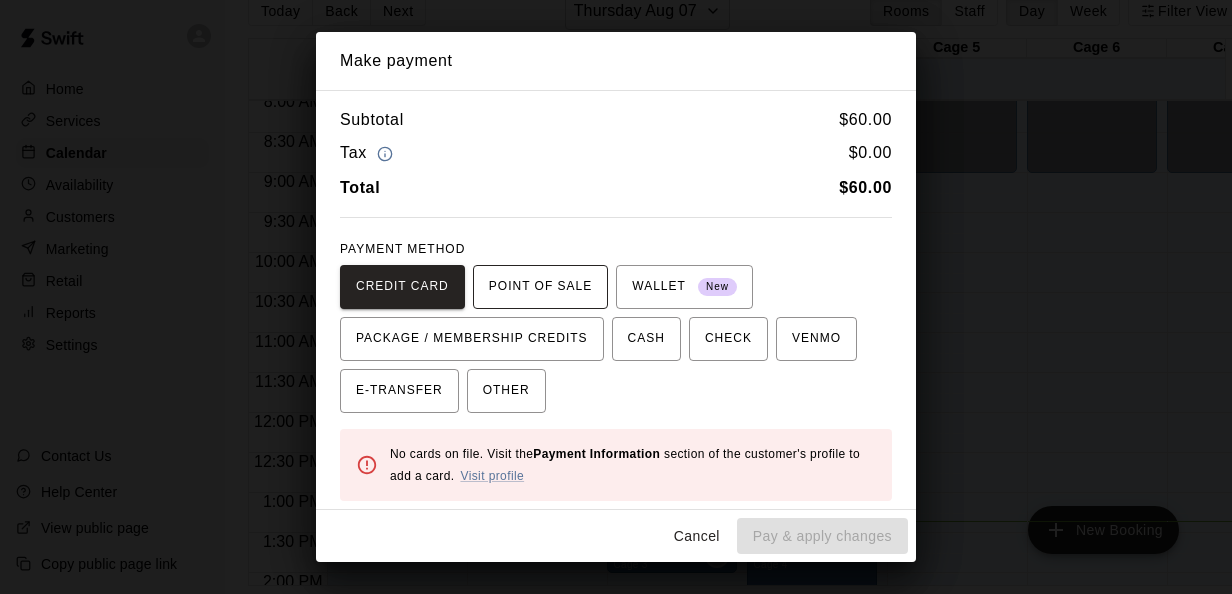 scroll, scrollTop: 163, scrollLeft: 0, axis: vertical 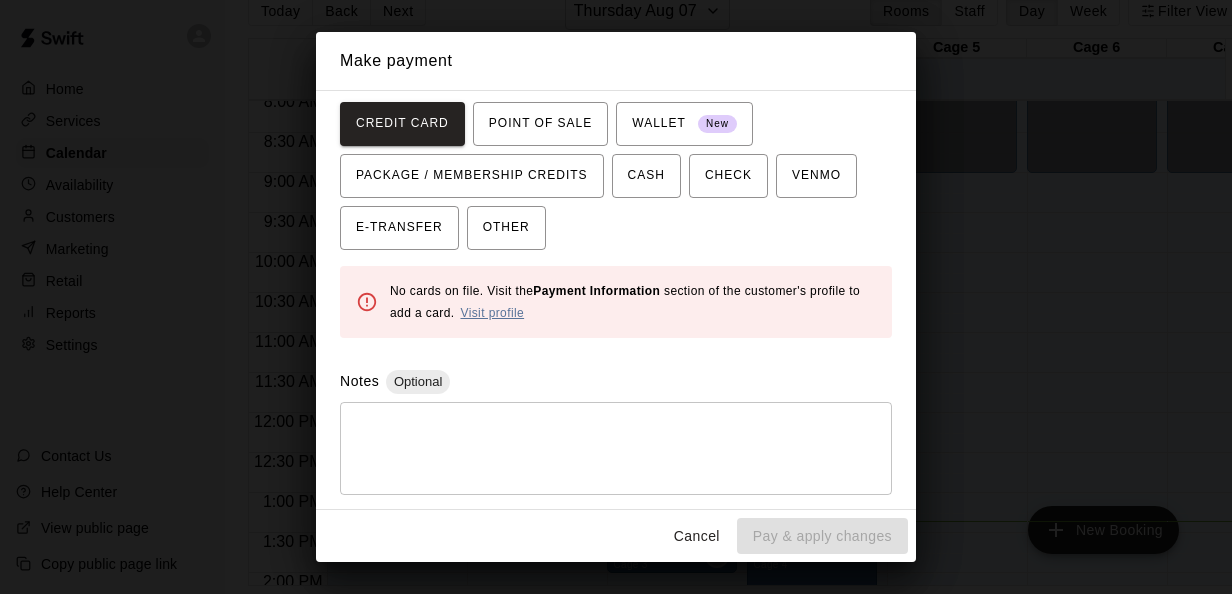 click on "Visit profile" at bounding box center (492, 313) 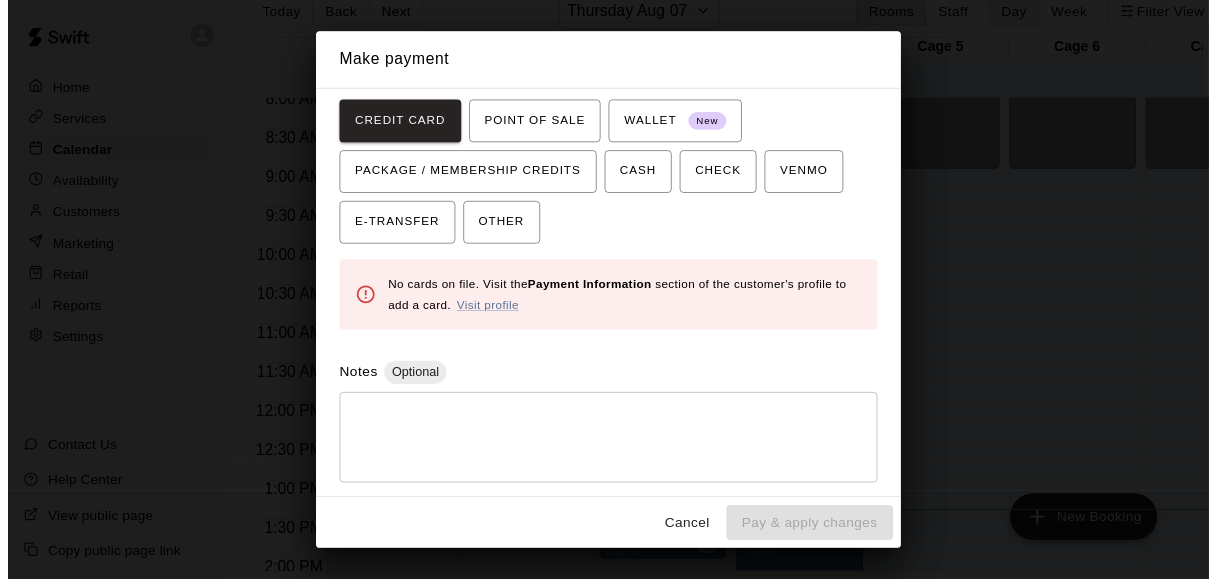 scroll, scrollTop: 0, scrollLeft: 0, axis: both 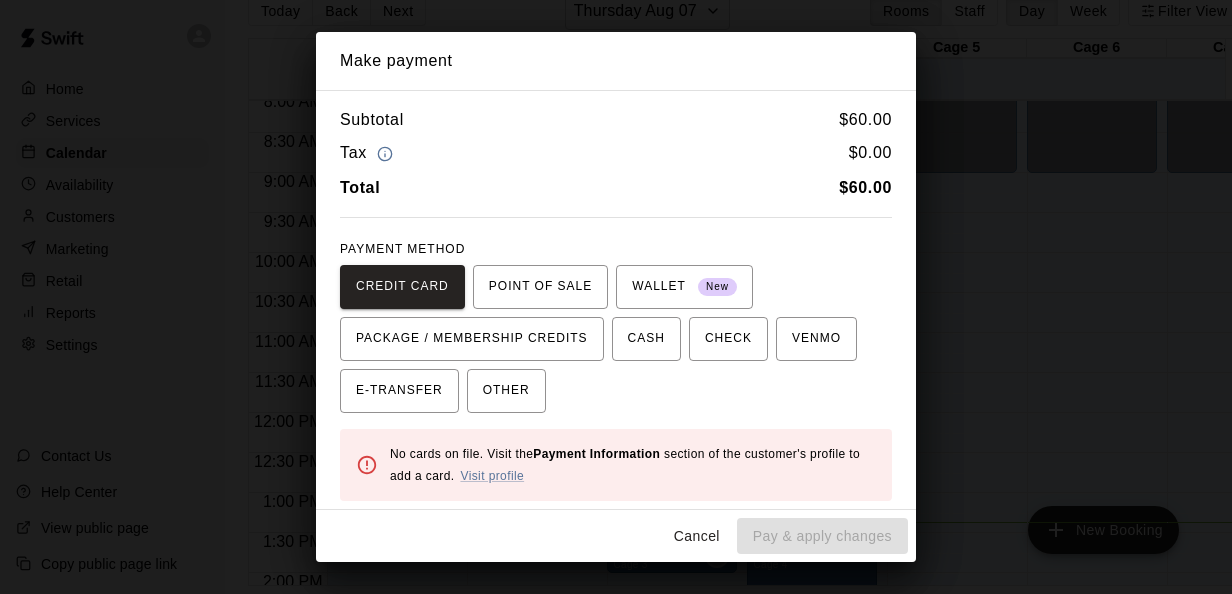 click on "Cancel" at bounding box center (697, 536) 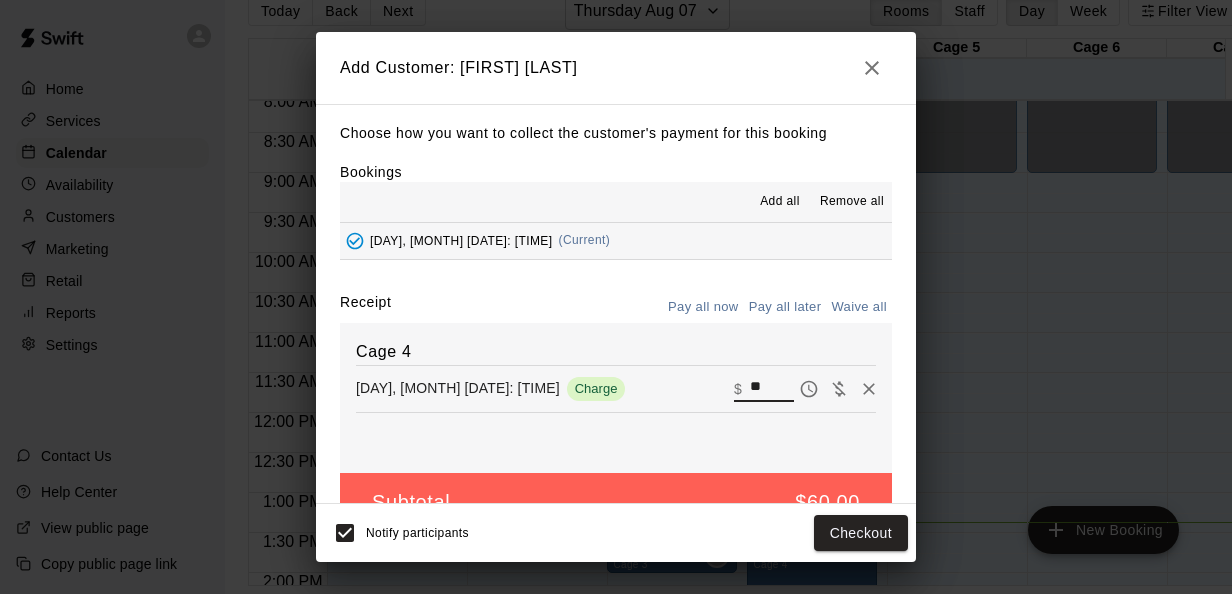 click on "**" at bounding box center (772, 388) 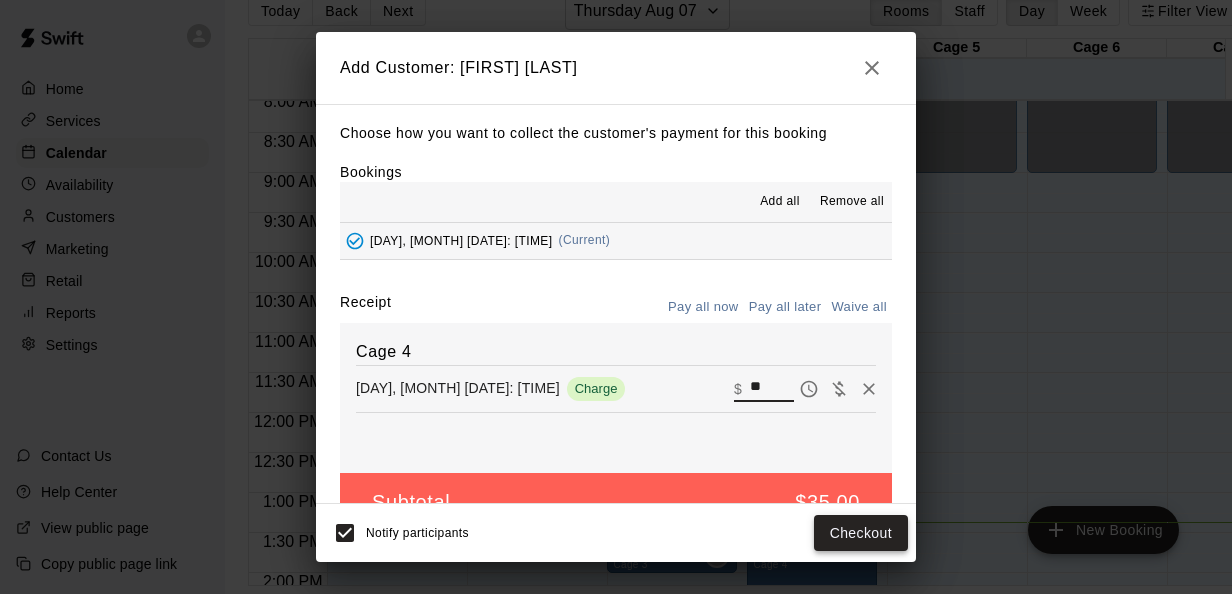 type on "**" 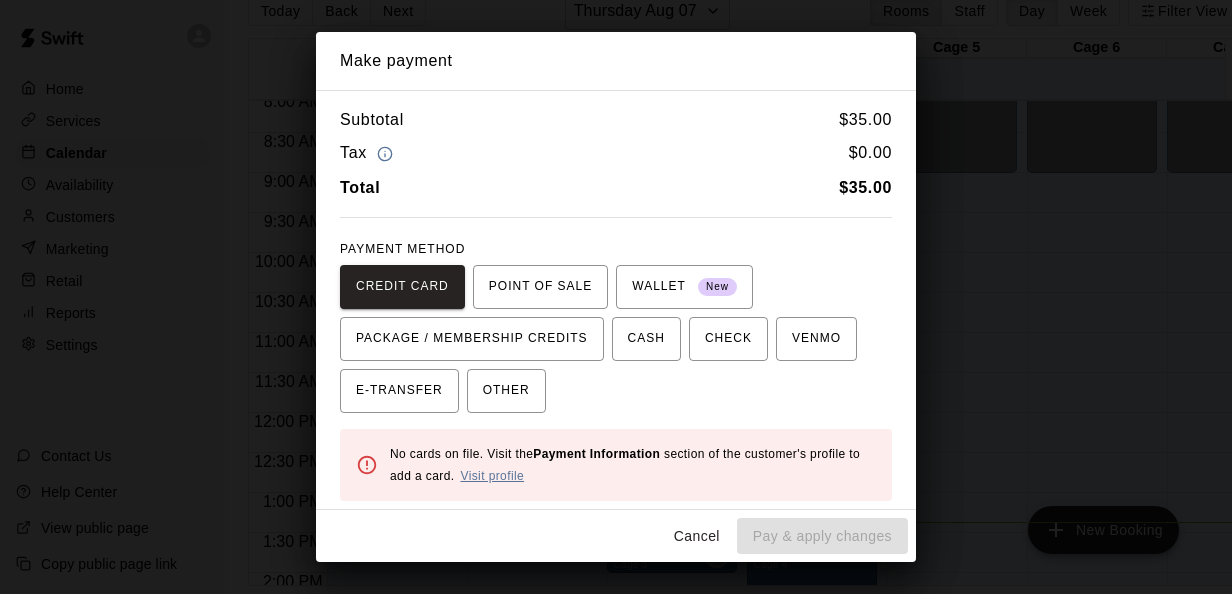 click on "Visit profile" at bounding box center (492, 476) 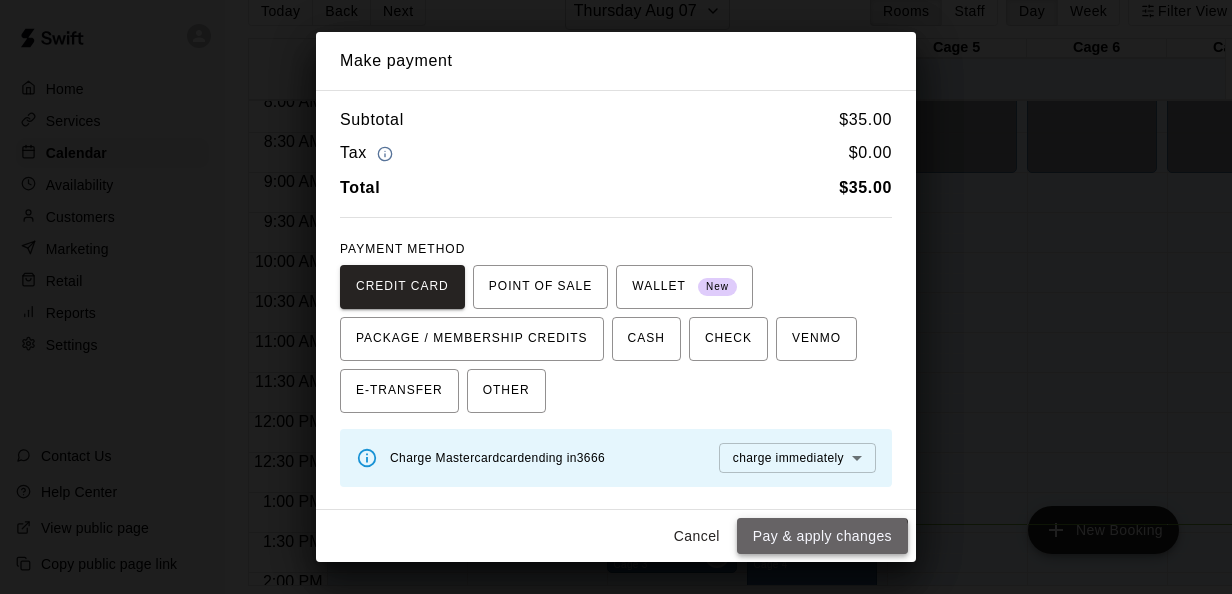 click on "Pay & apply changes" at bounding box center (822, 536) 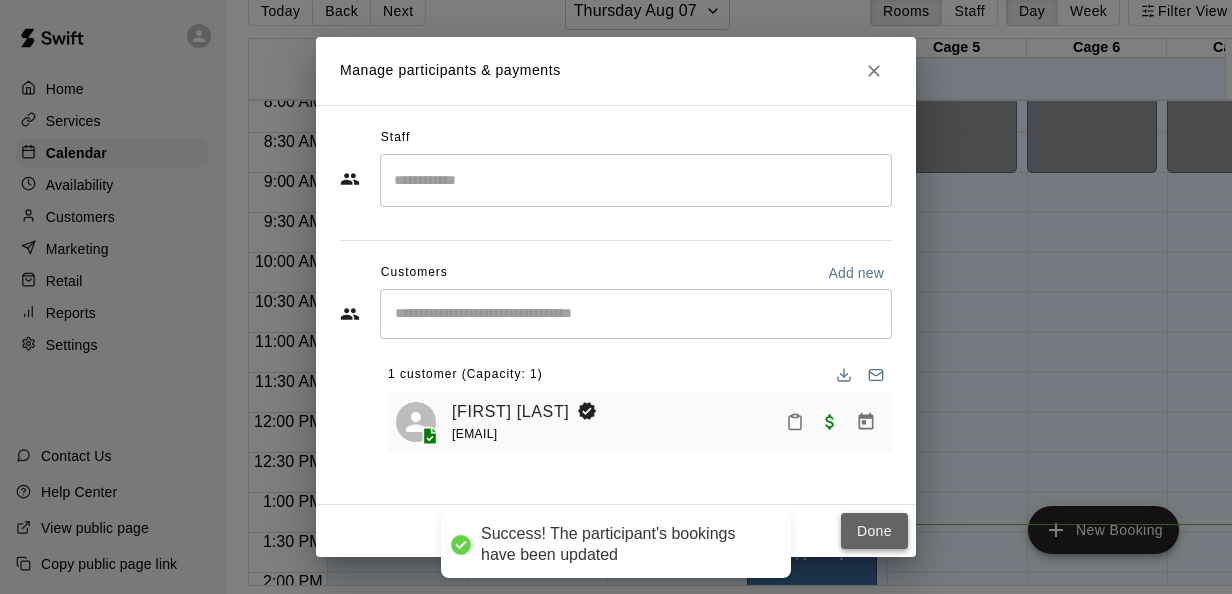 click on "Done" at bounding box center (874, 531) 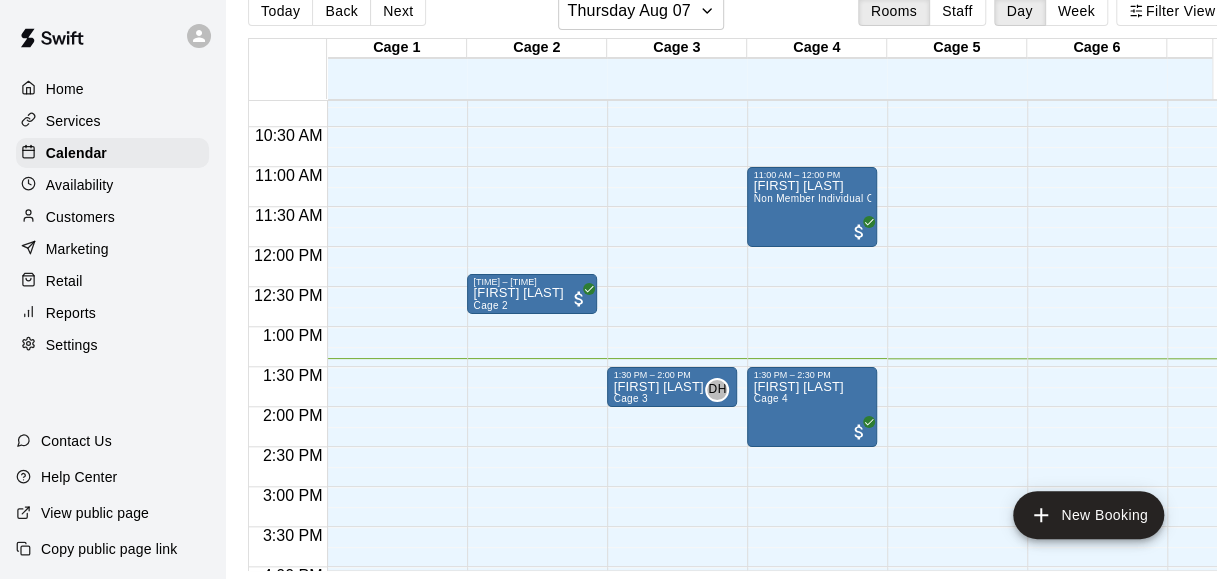 scroll, scrollTop: 806, scrollLeft: 0, axis: vertical 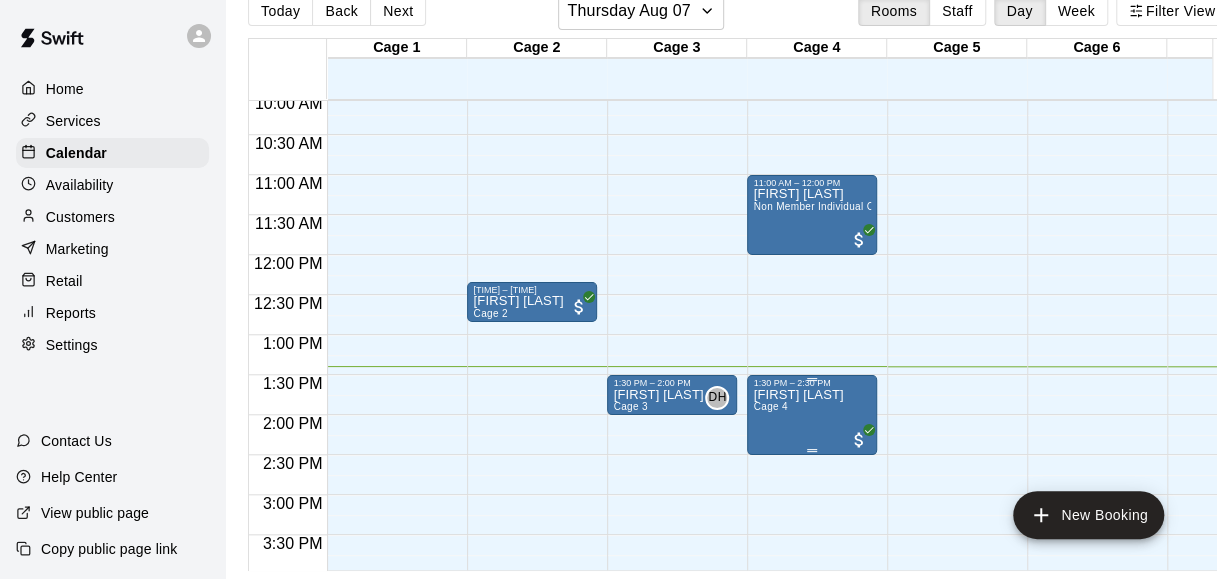 click on "Stephanie Barrientos Cage 4" at bounding box center [798, 677] 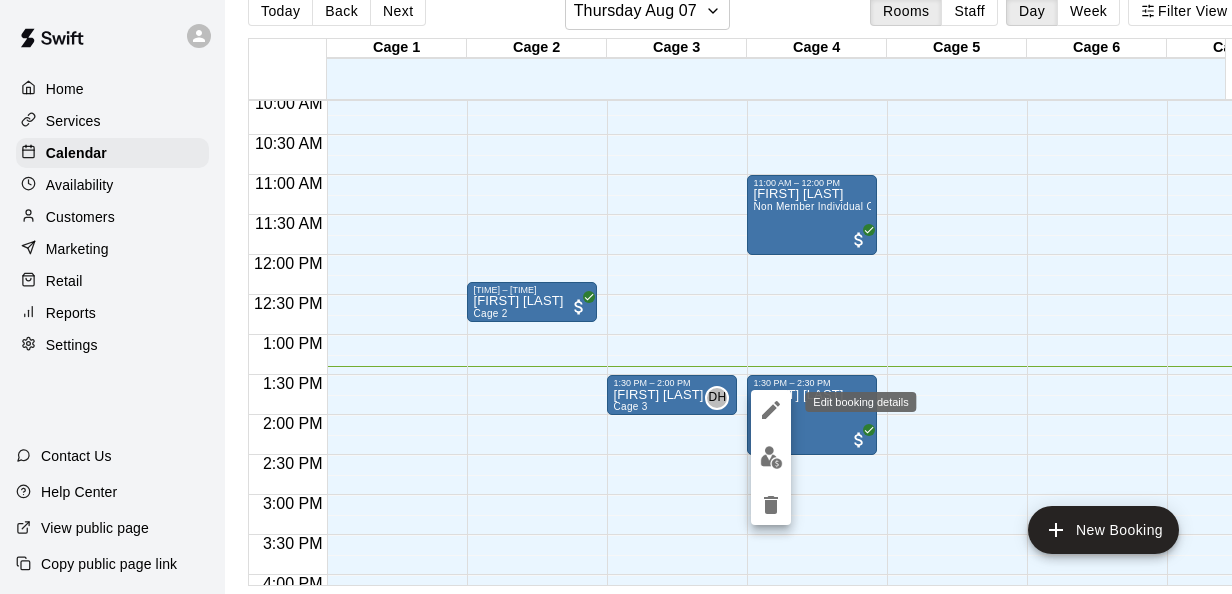 click 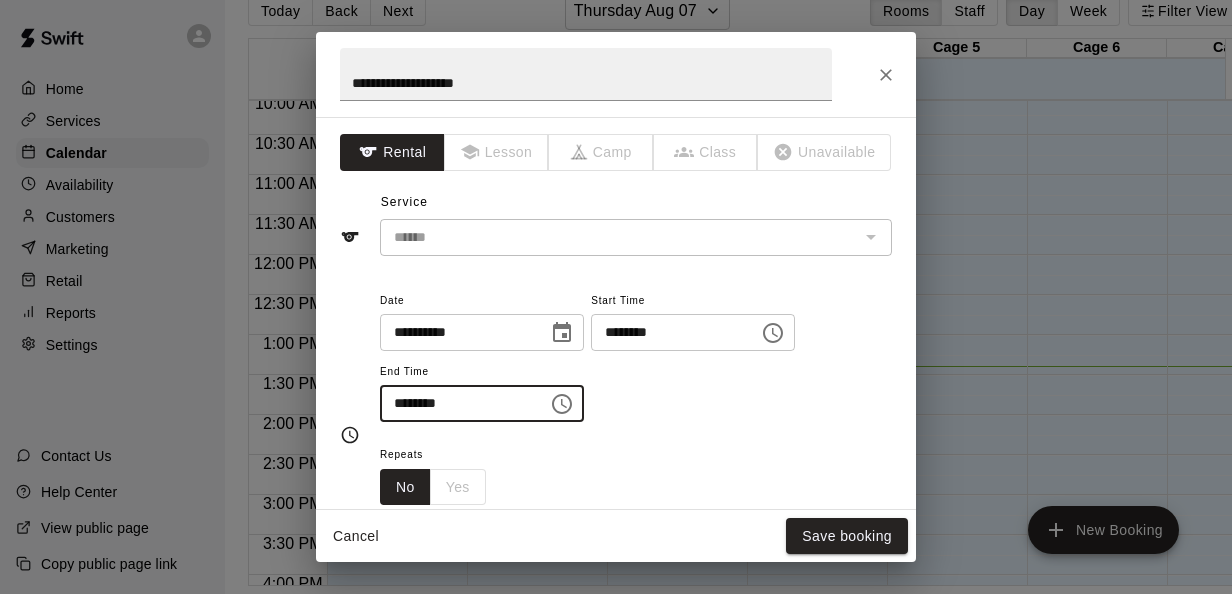 click on "********" at bounding box center (457, 403) 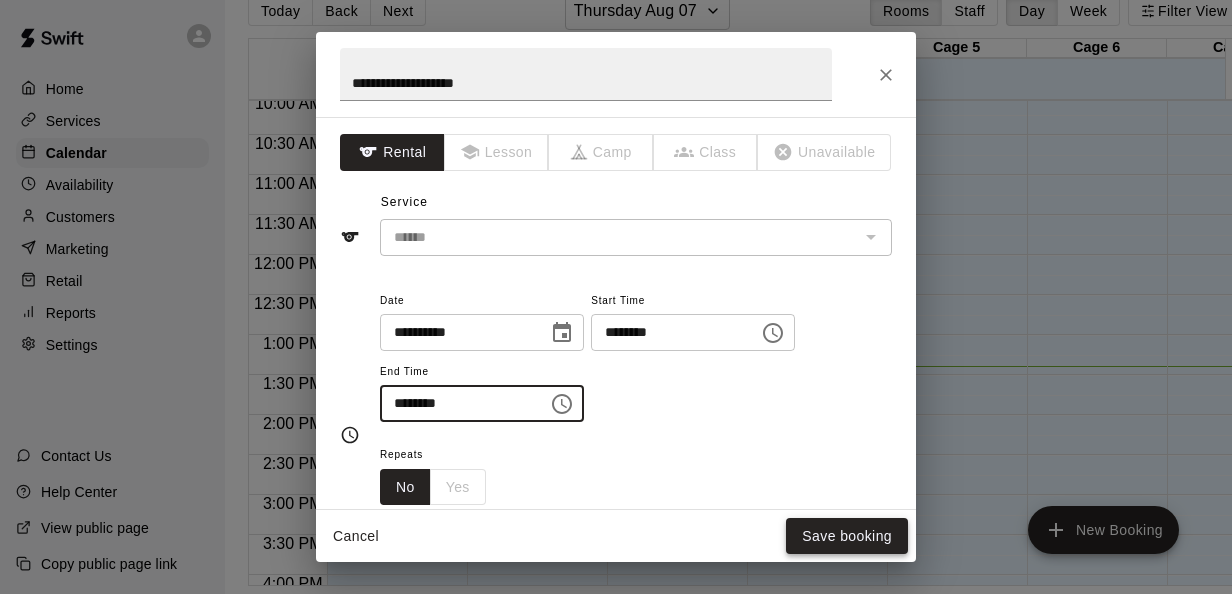 type on "********" 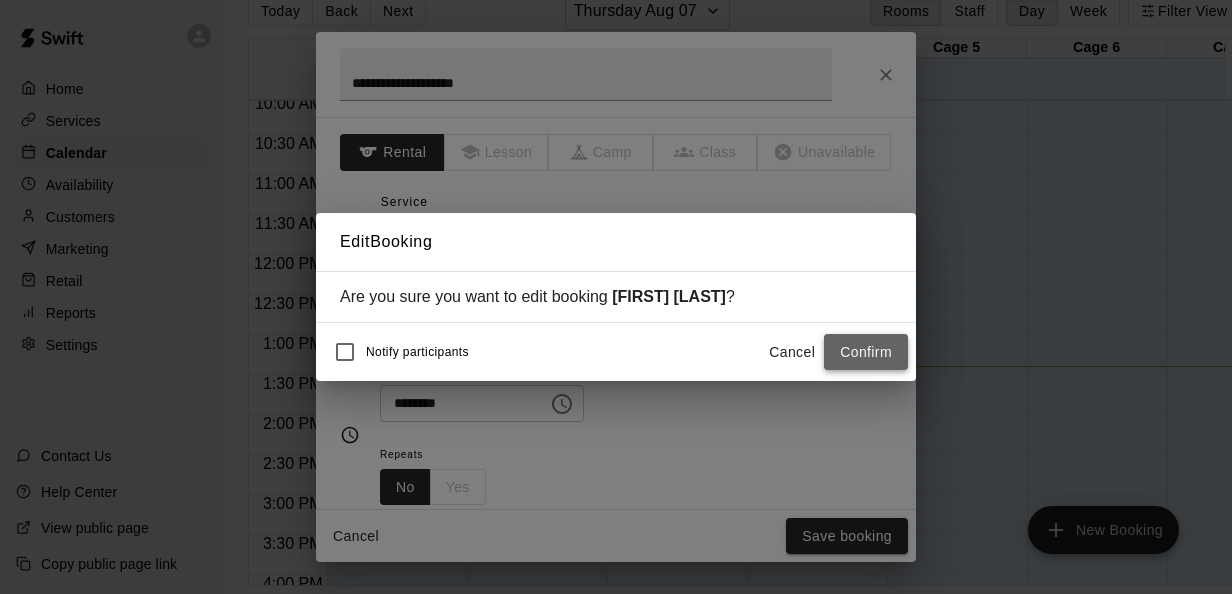 click on "Confirm" at bounding box center [866, 352] 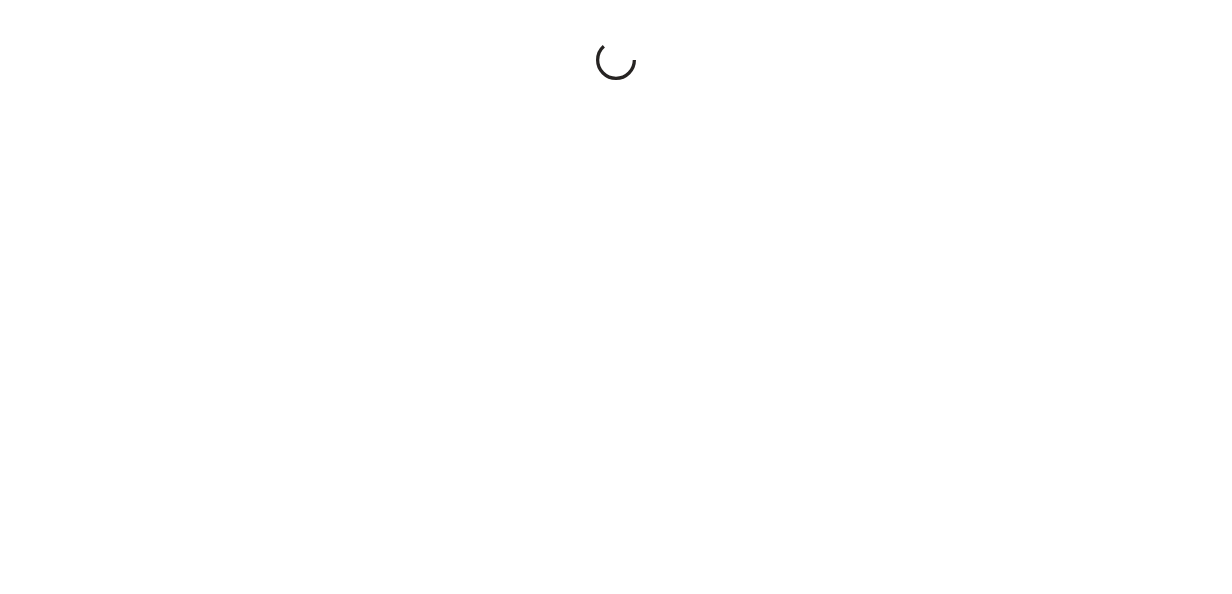 scroll, scrollTop: 0, scrollLeft: 0, axis: both 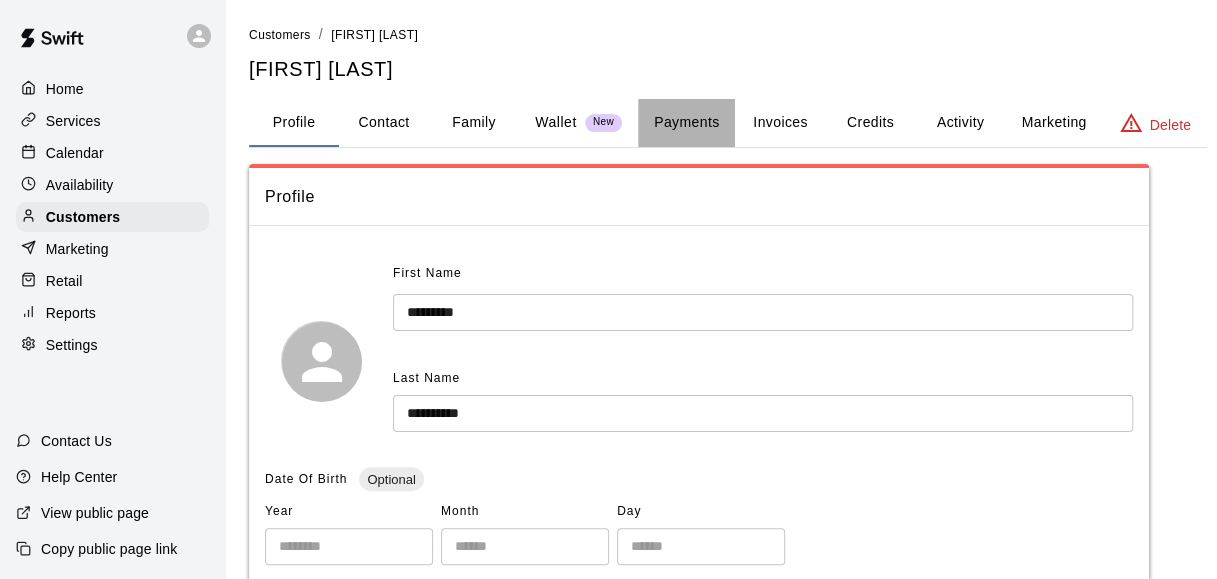 click on "Payments" at bounding box center [686, 123] 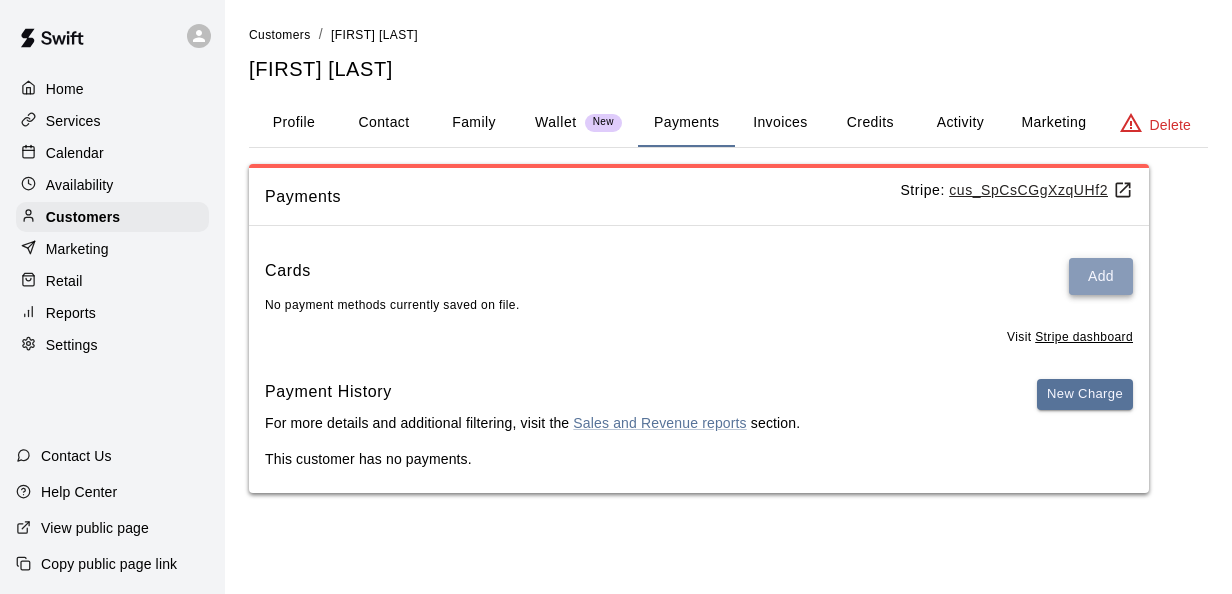 click on "Add" at bounding box center [1101, 276] 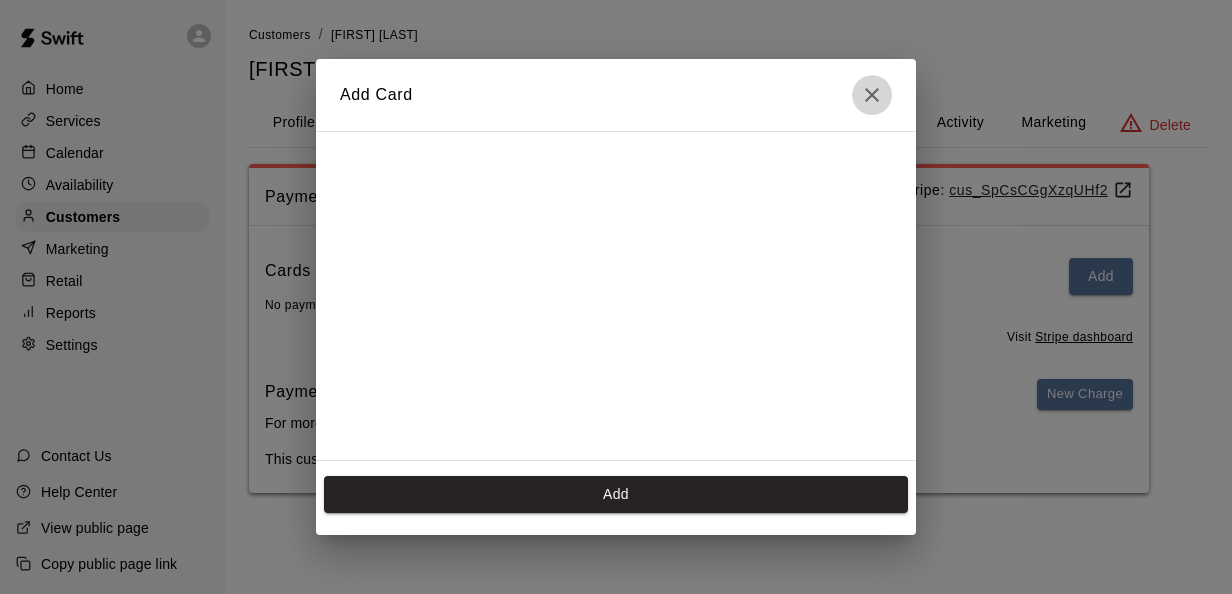 click 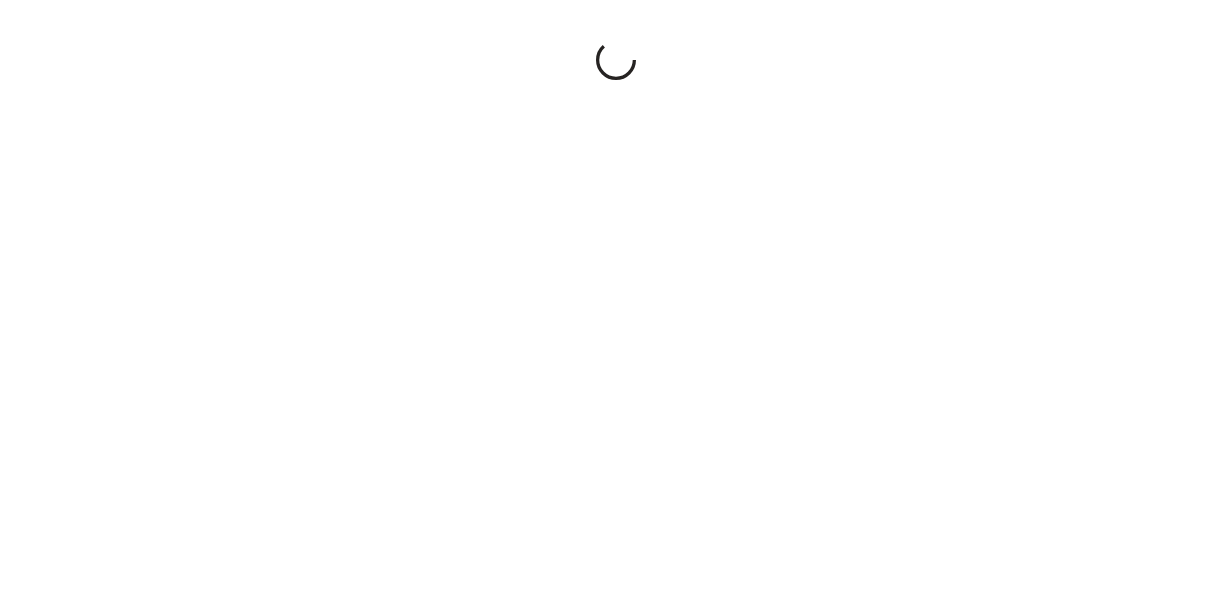 scroll, scrollTop: 0, scrollLeft: 0, axis: both 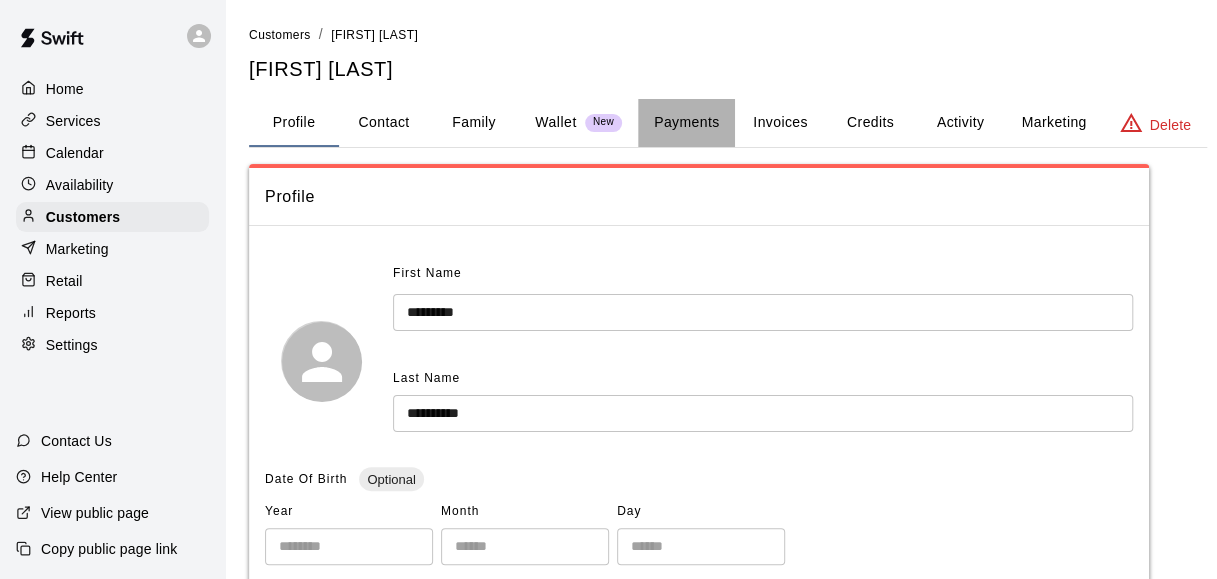click on "Payments" at bounding box center [686, 123] 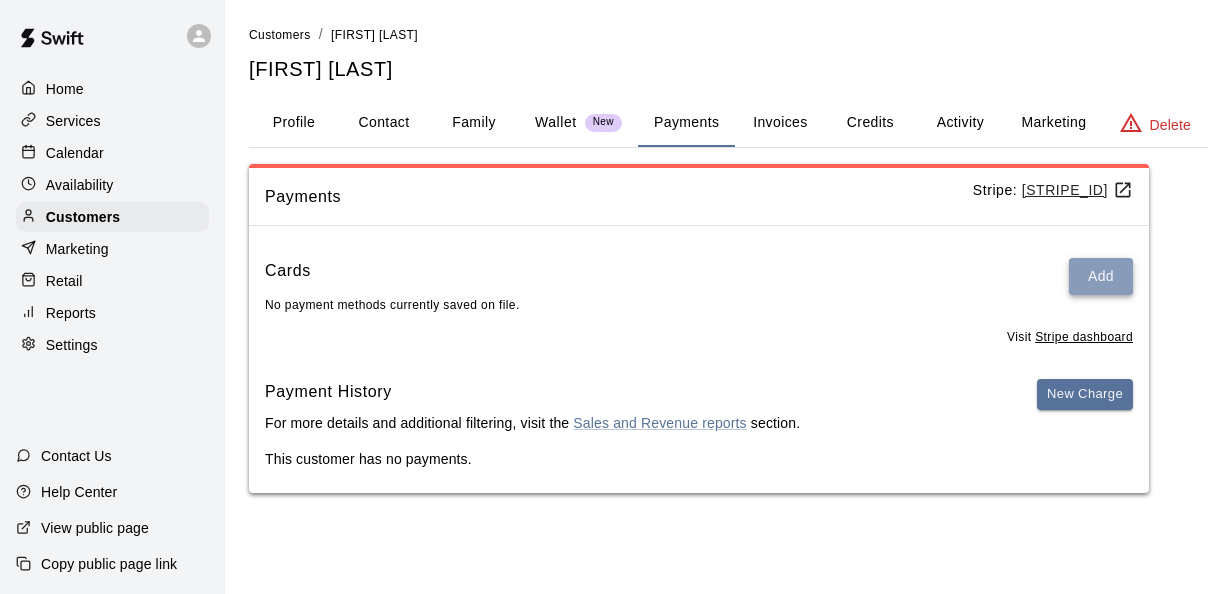 click on "Add" at bounding box center [1101, 276] 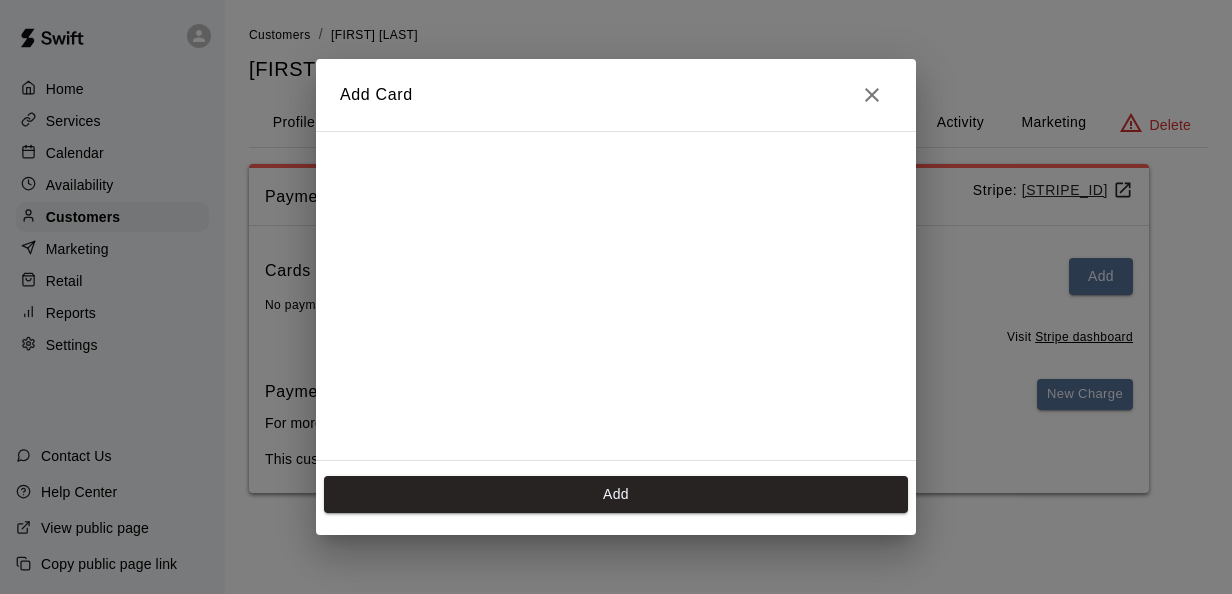 scroll, scrollTop: 276, scrollLeft: 0, axis: vertical 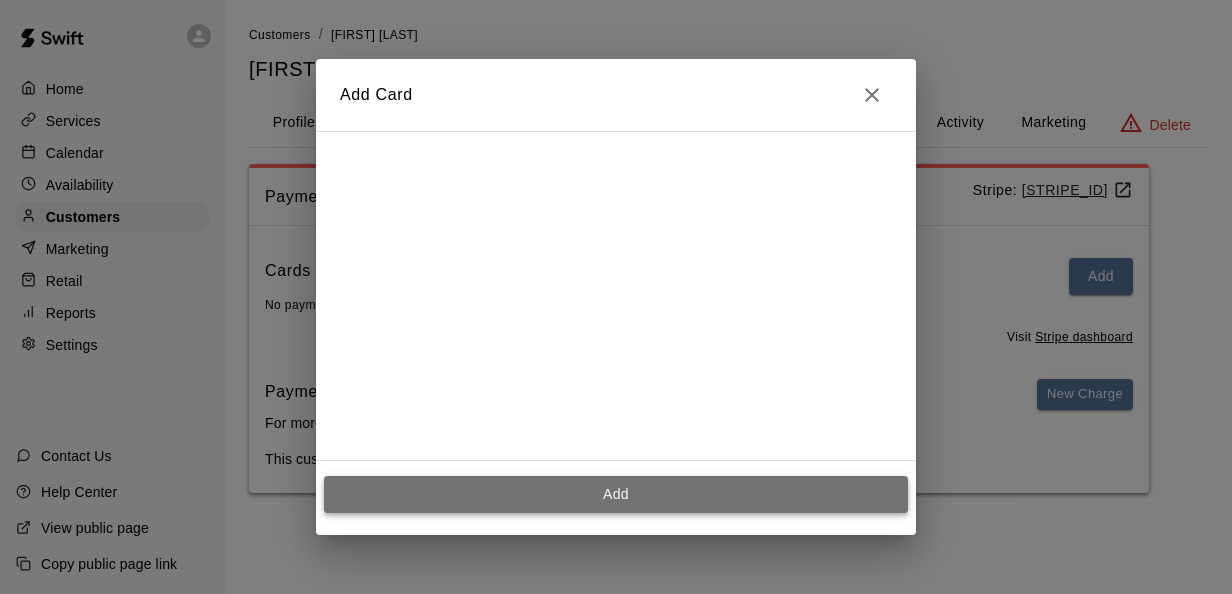 click on "Add" at bounding box center [616, 494] 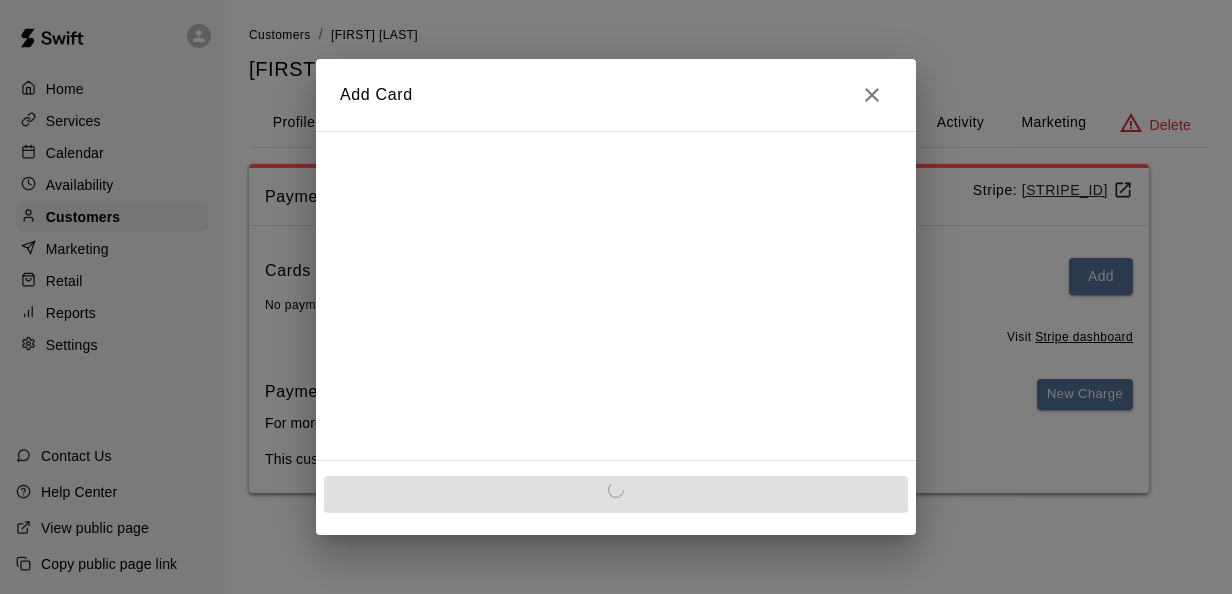 scroll, scrollTop: 0, scrollLeft: 0, axis: both 